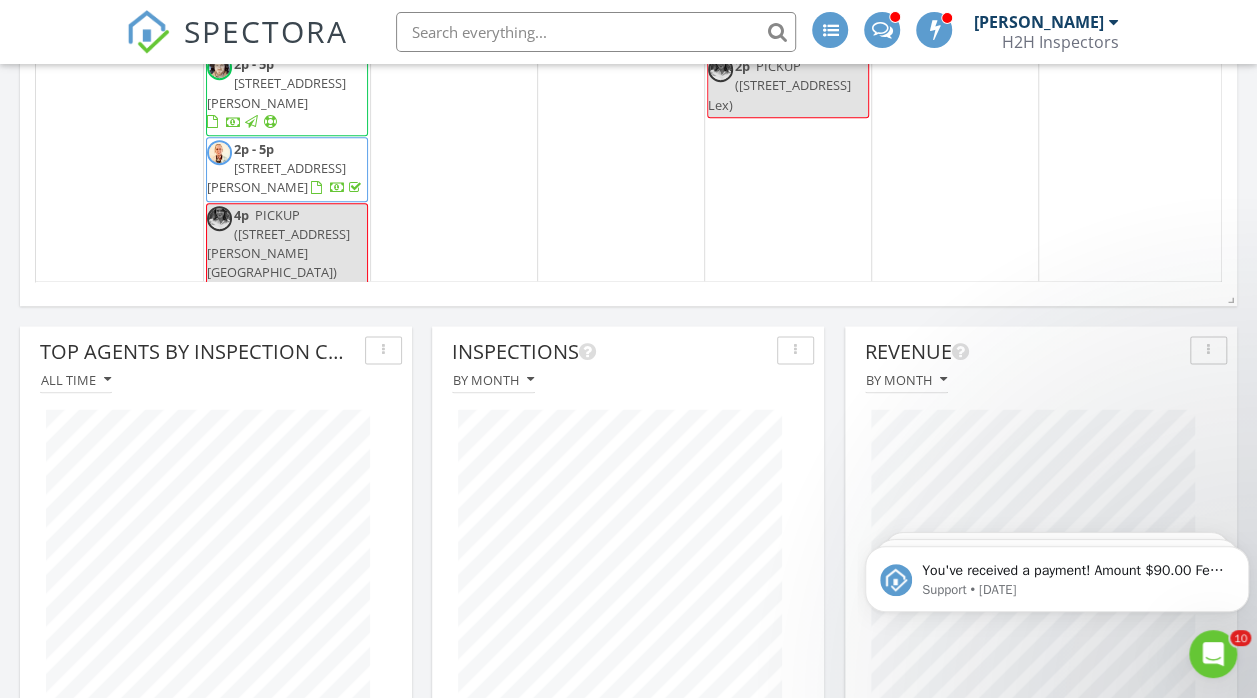 scroll, scrollTop: 1574, scrollLeft: 0, axis: vertical 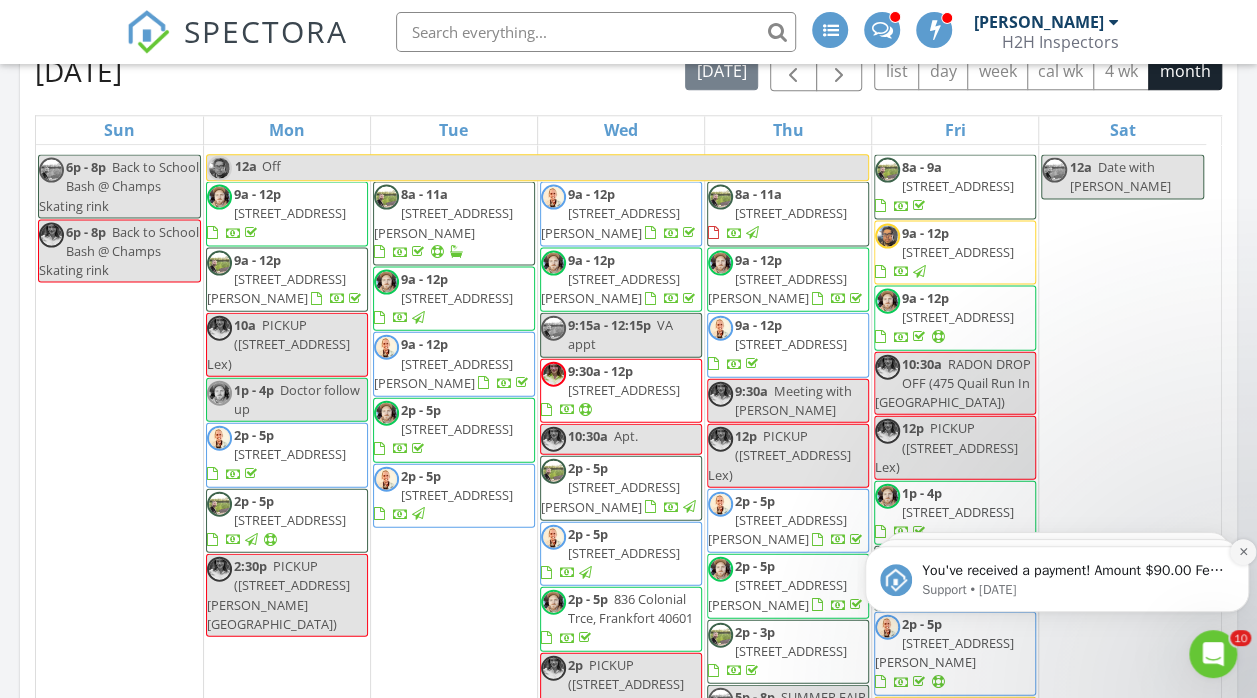 click 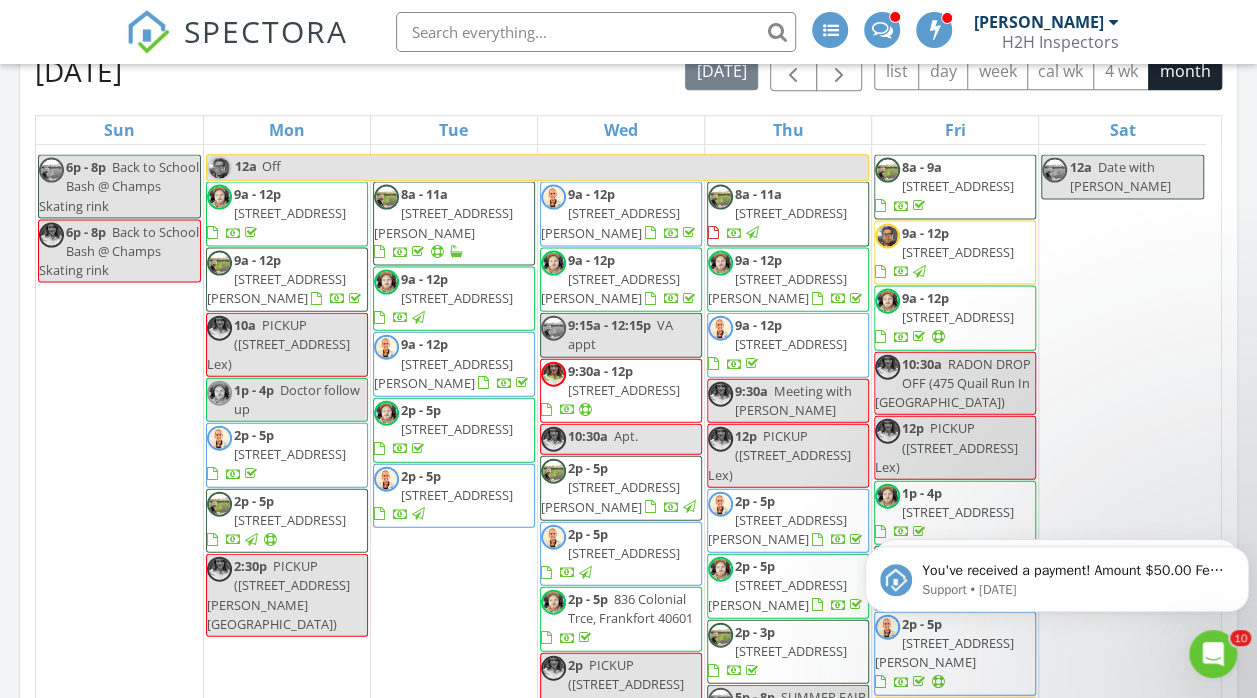 click 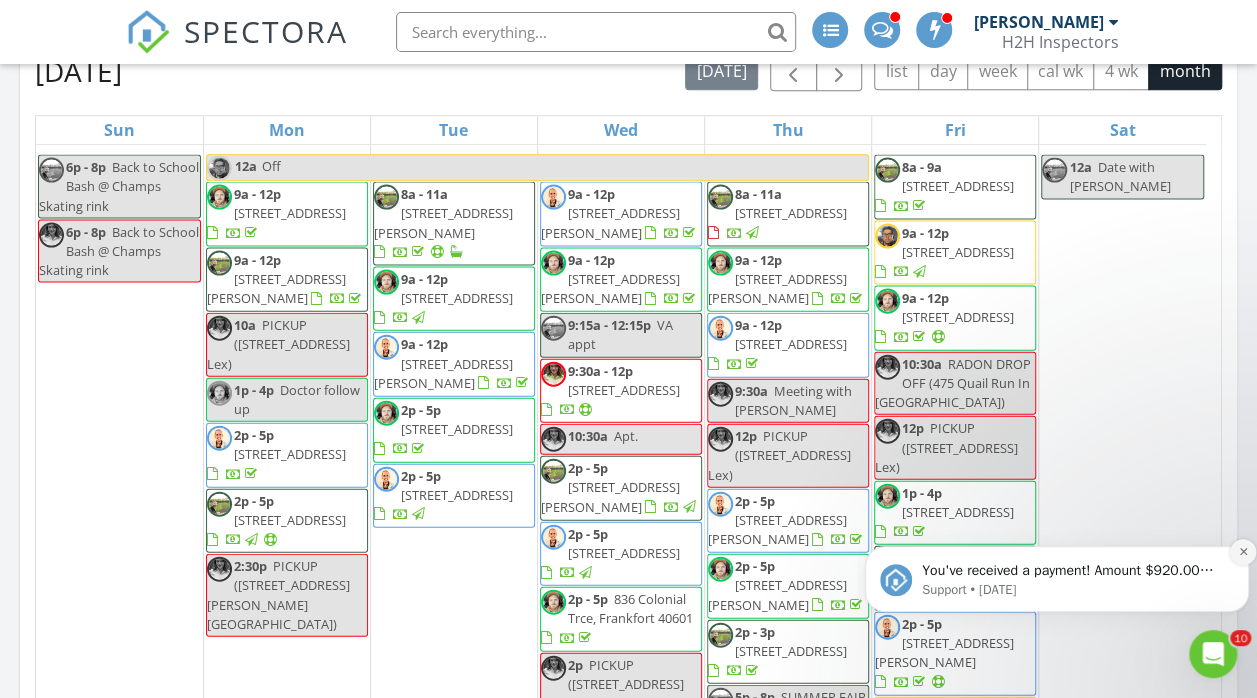 click 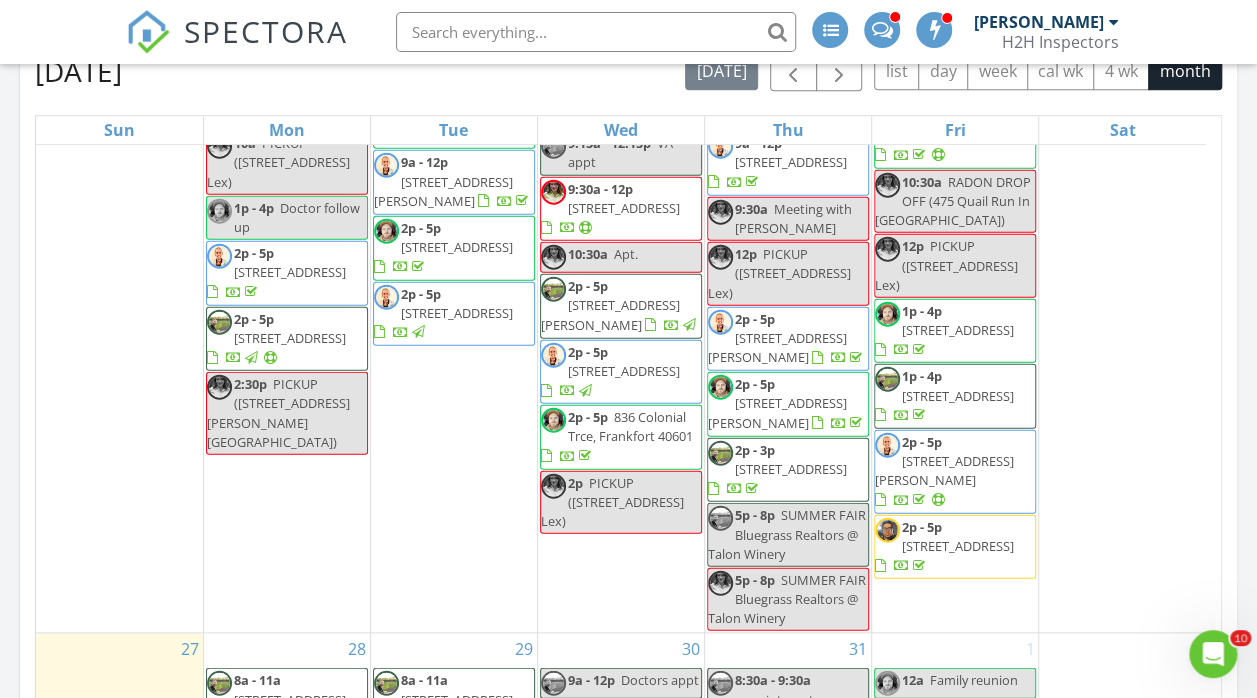 scroll, scrollTop: 2441, scrollLeft: 0, axis: vertical 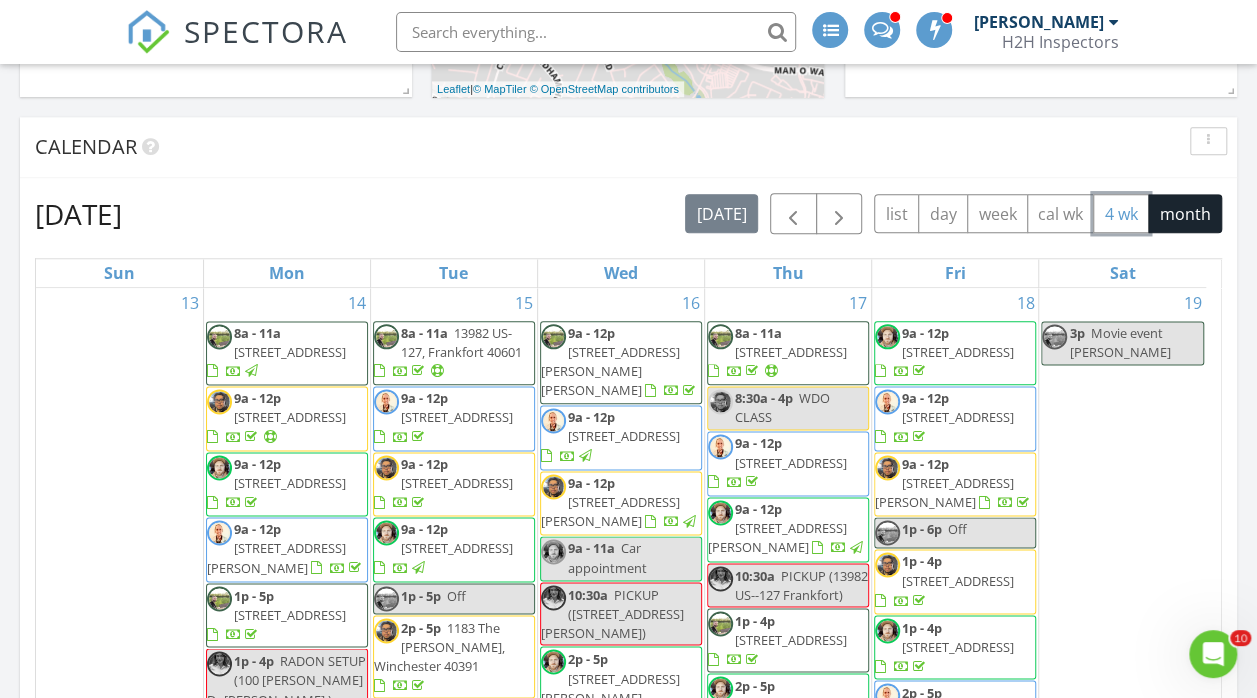 click on "4 wk" at bounding box center [1121, 213] 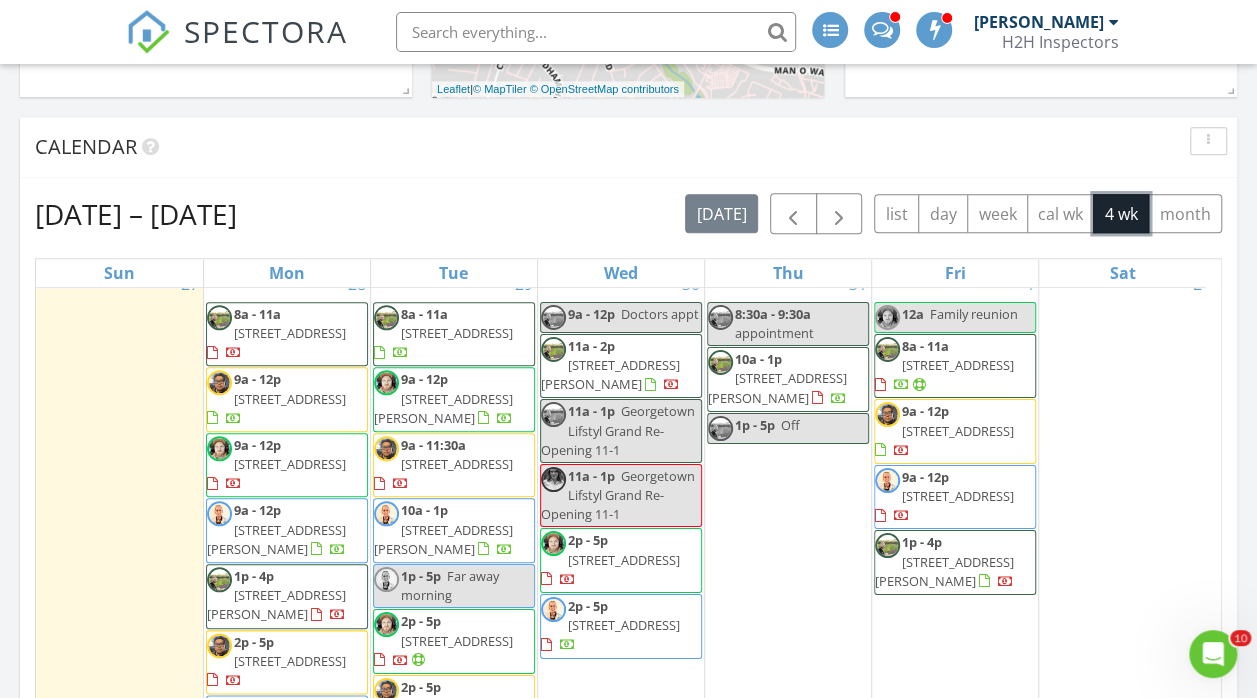 scroll, scrollTop: 143, scrollLeft: 0, axis: vertical 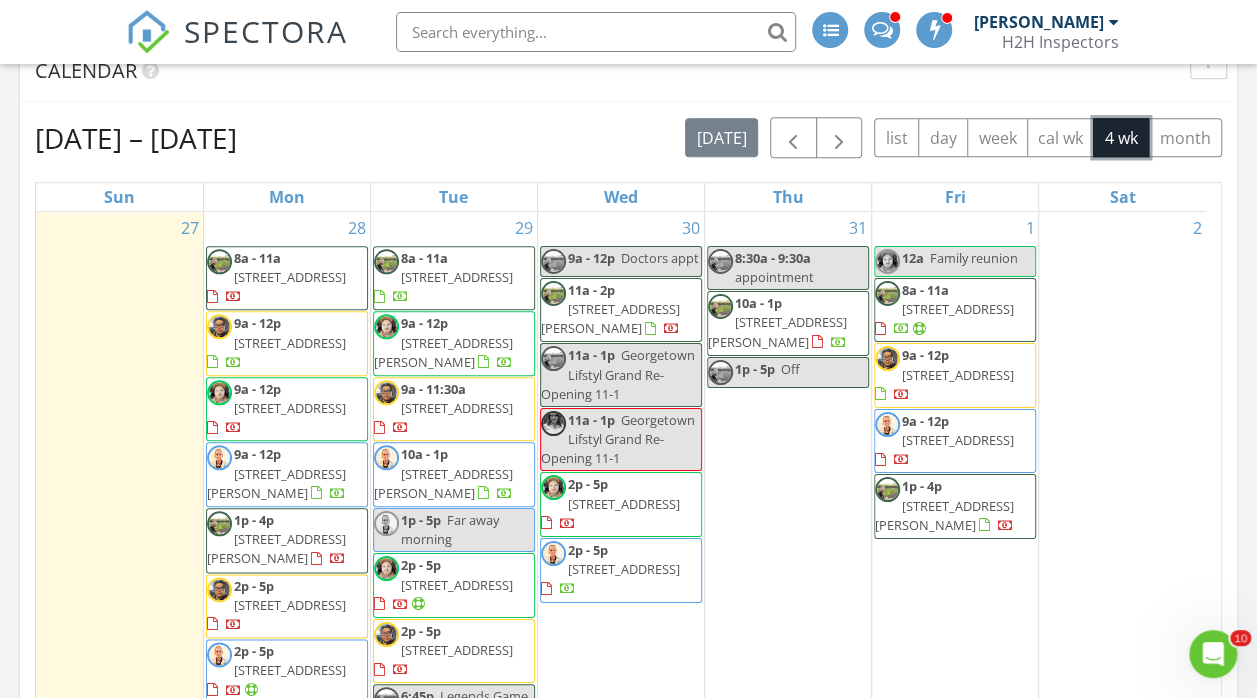 click on "28
8a - 11a
[STREET_ADDRESS]
9a - 12p
[STREET_ADDRESS]
9a - 12p
[STREET_ADDRESS]
9a - 12p
[STREET_ADDRESS][PERSON_NAME]
1p - 4p
[STREET_ADDRESS][PERSON_NAME]
2p - 5p" at bounding box center [287, 491] 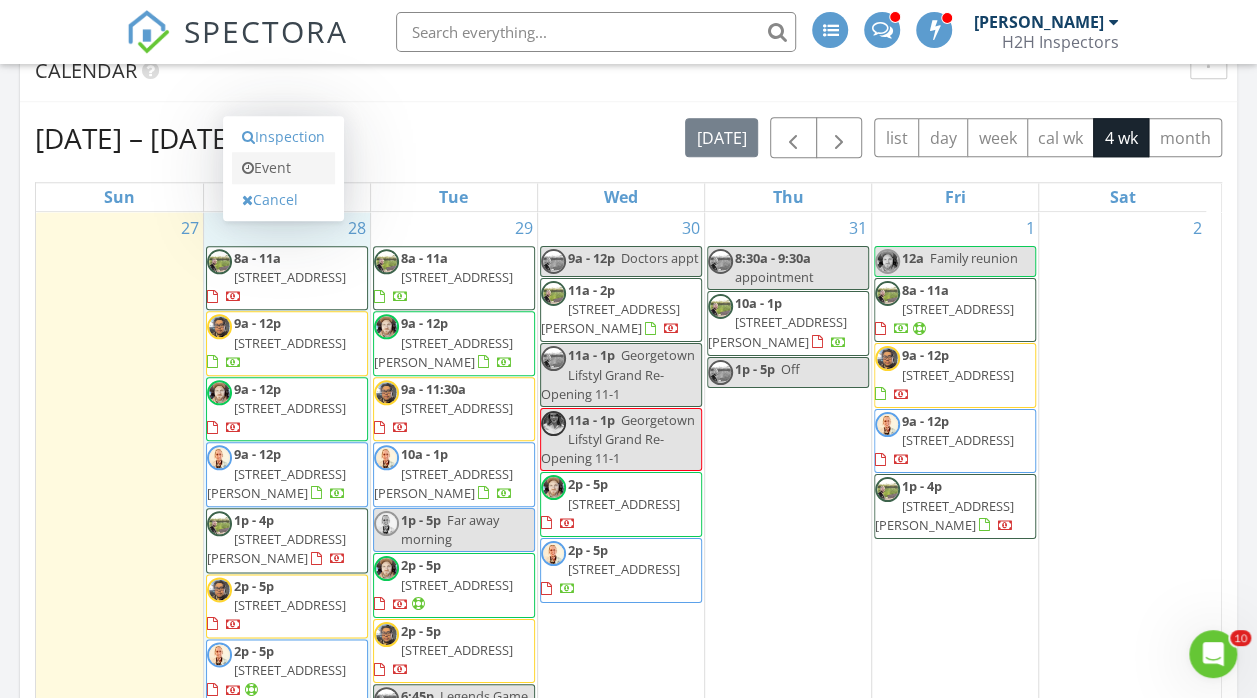 click on "Event" at bounding box center [283, 168] 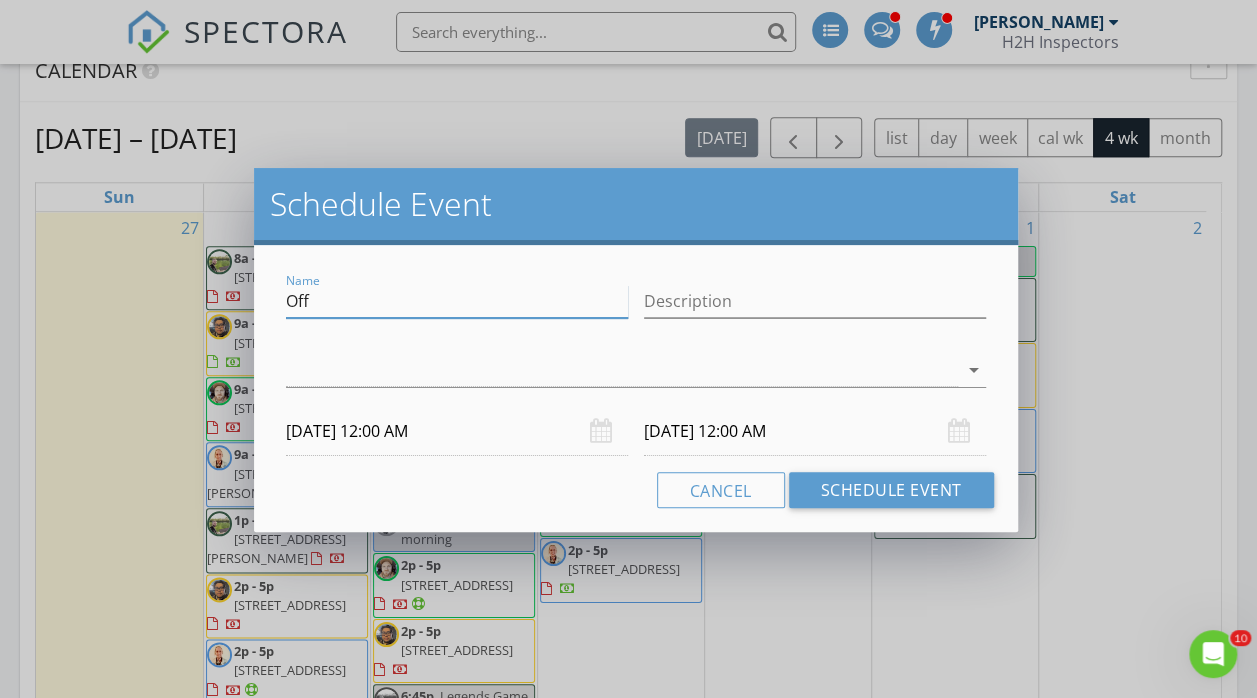 drag, startPoint x: 293, startPoint y: 311, endPoint x: 218, endPoint y: 297, distance: 76.29548 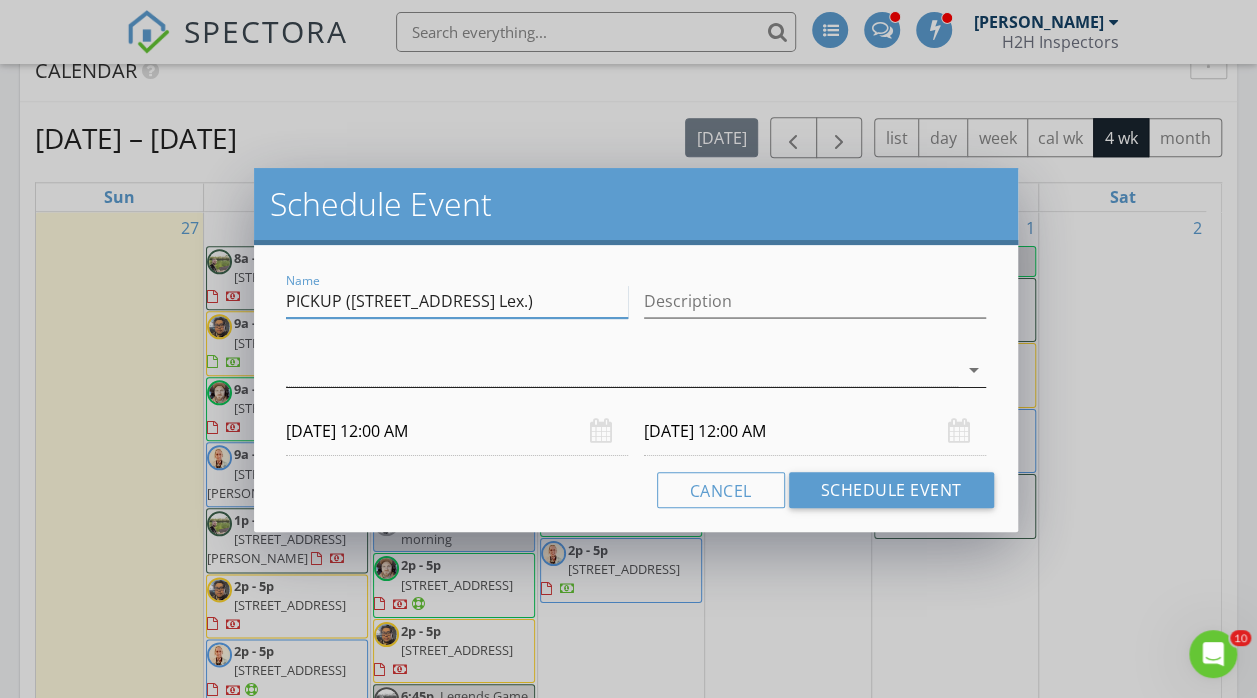 type on "PICKUP ([STREET_ADDRESS] Lex.)" 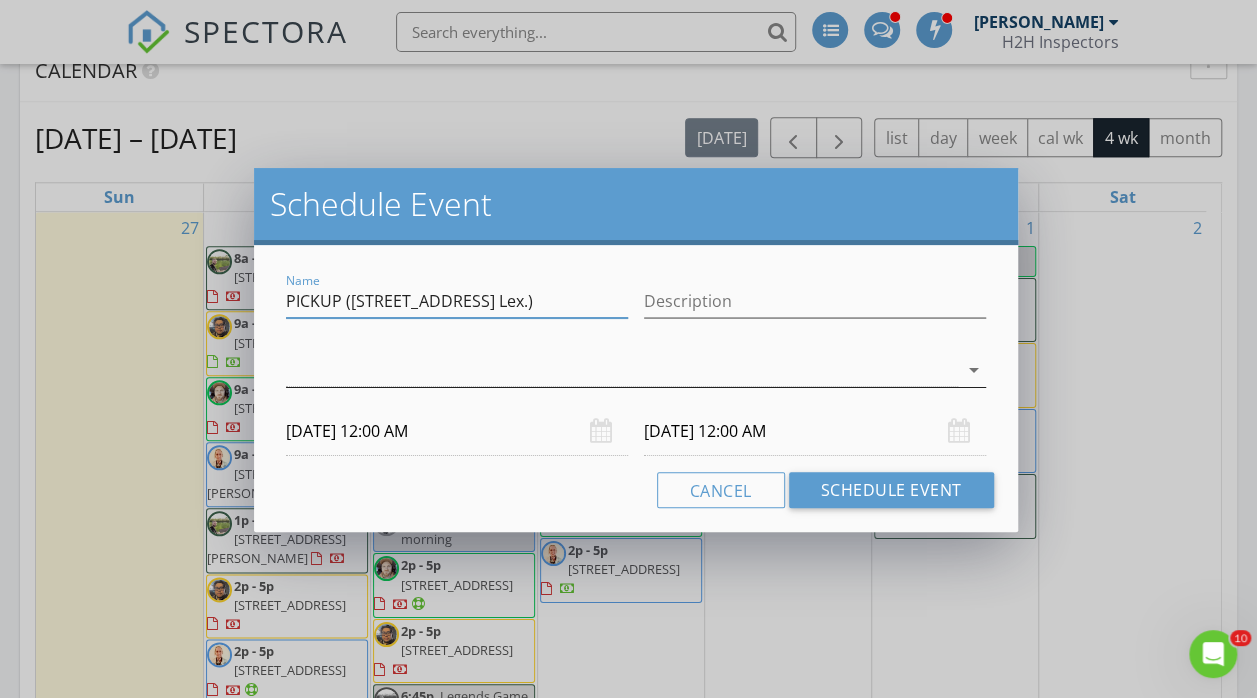 click at bounding box center [621, 370] 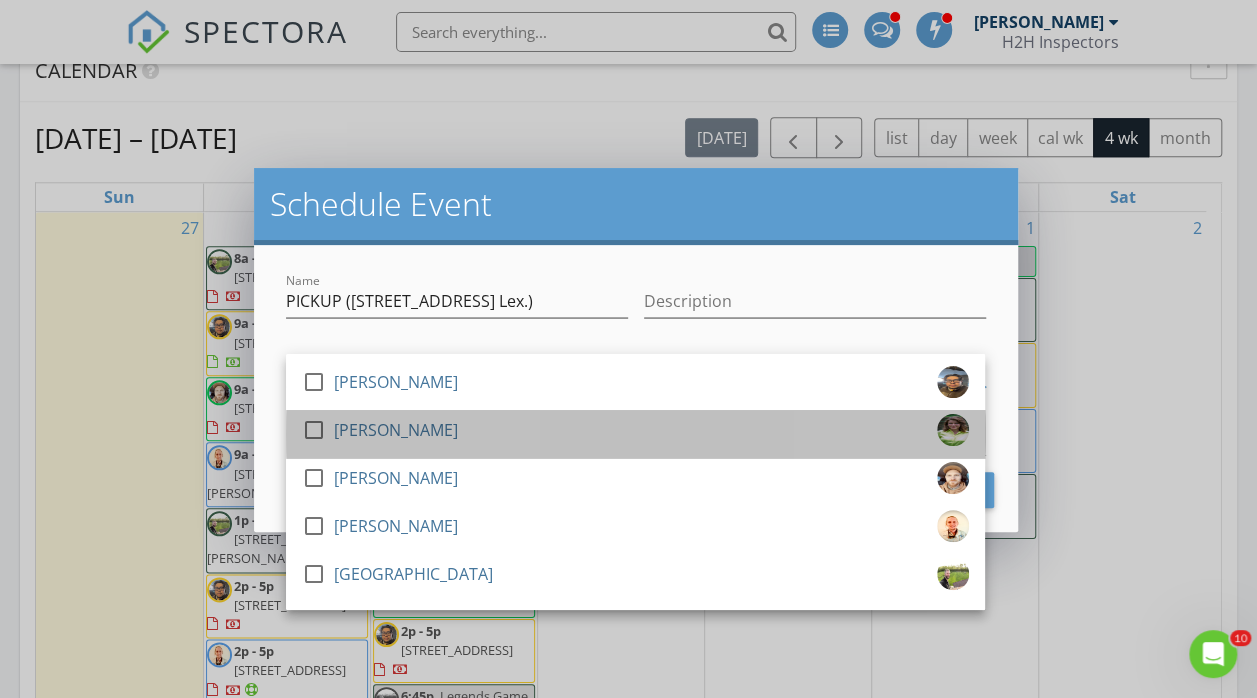 click on "check_box_outline_blank   [PERSON_NAME]" at bounding box center (635, 434) 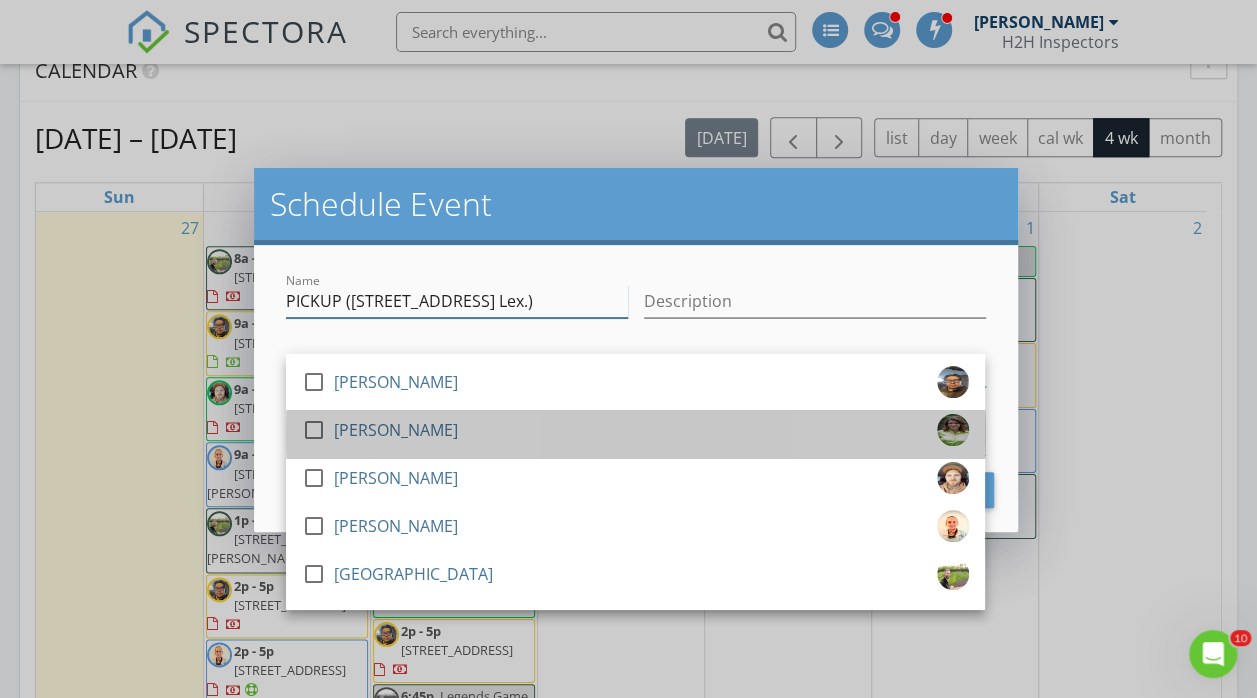 click on "PICKUP ([STREET_ADDRESS] Lex.)" at bounding box center (457, 301) 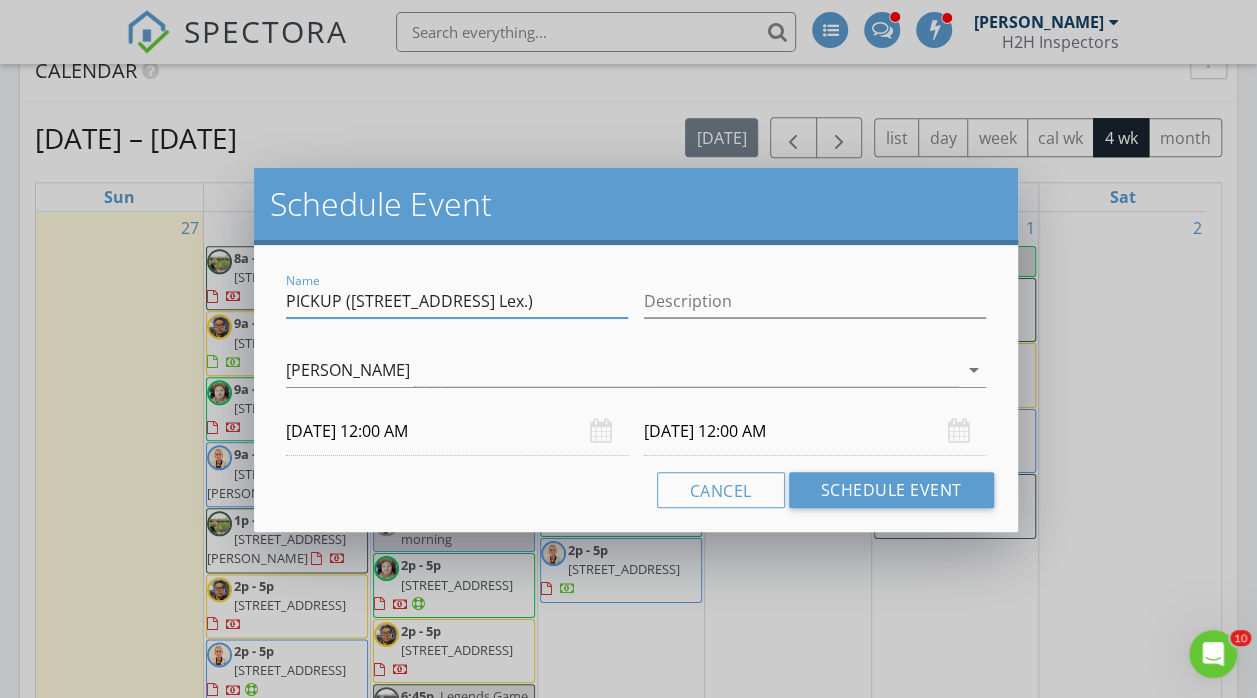 click on "[DATE] 12:00 AM" at bounding box center (457, 431) 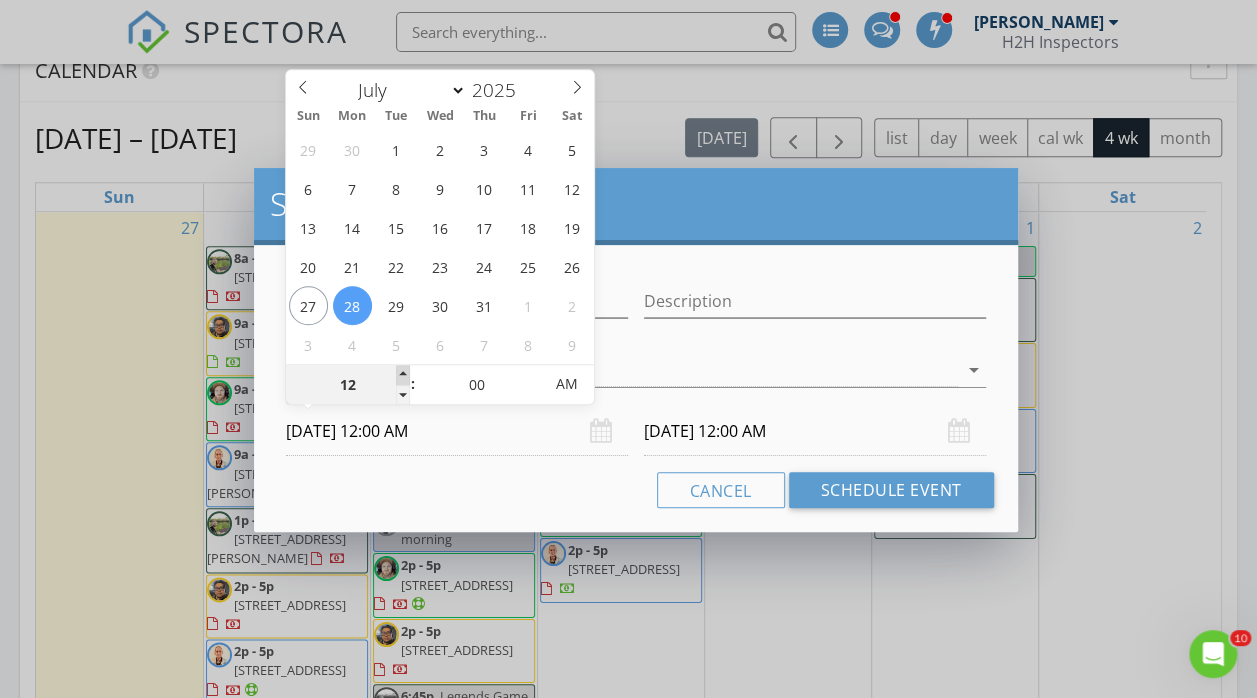 type on "01" 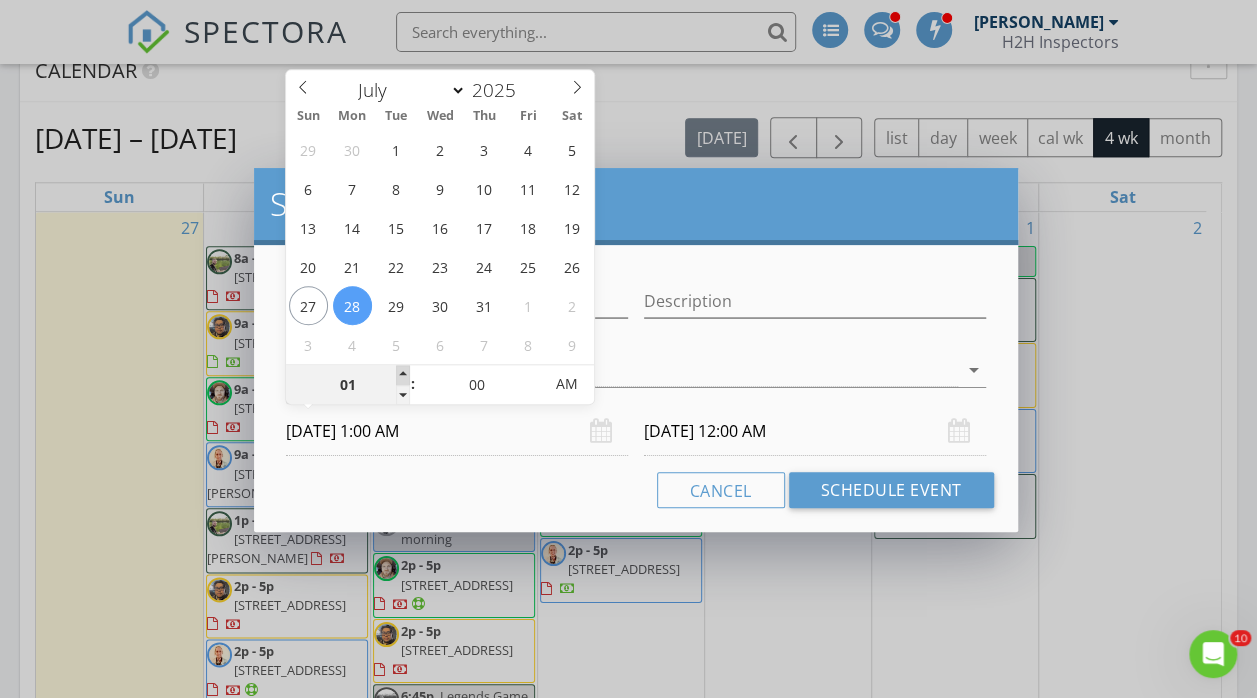 click at bounding box center (403, 375) 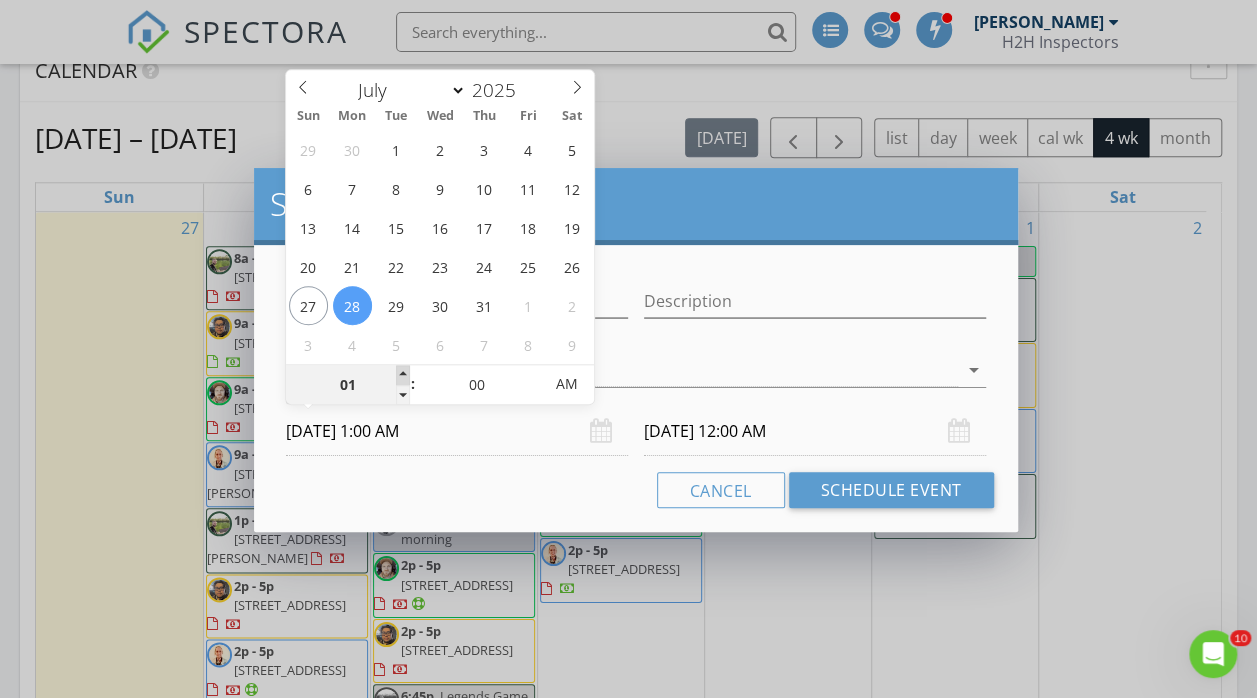 type on "[DATE] 1:00 AM" 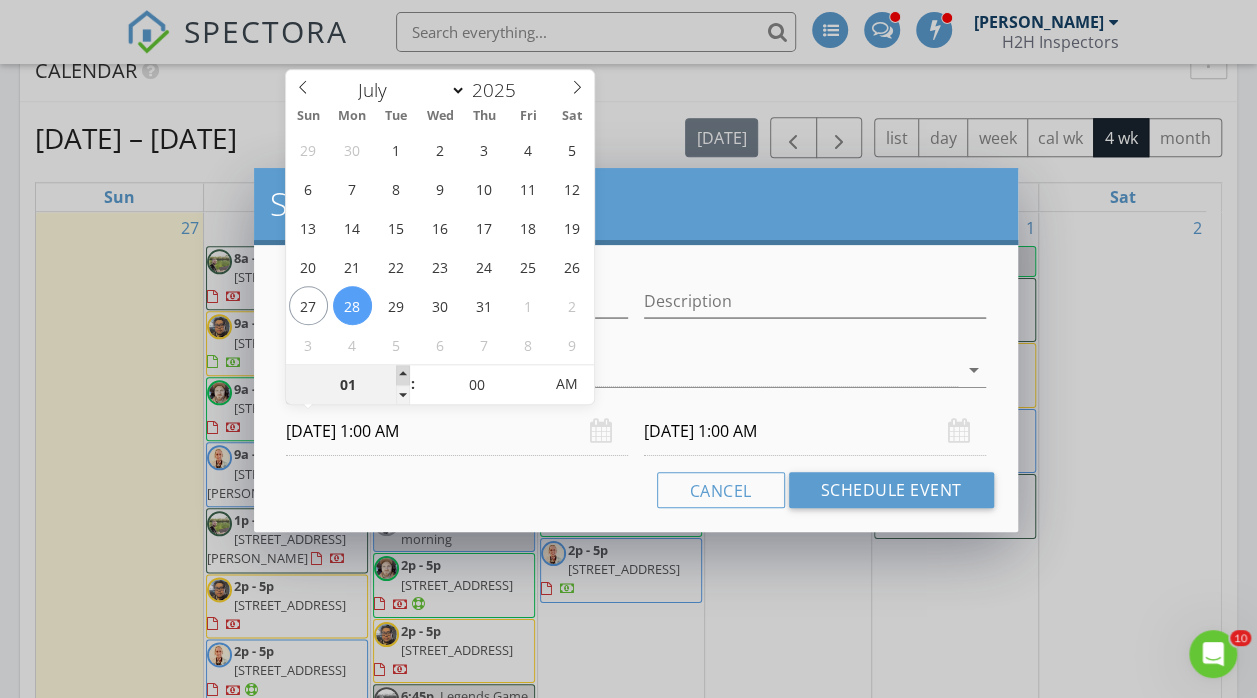 type on "02" 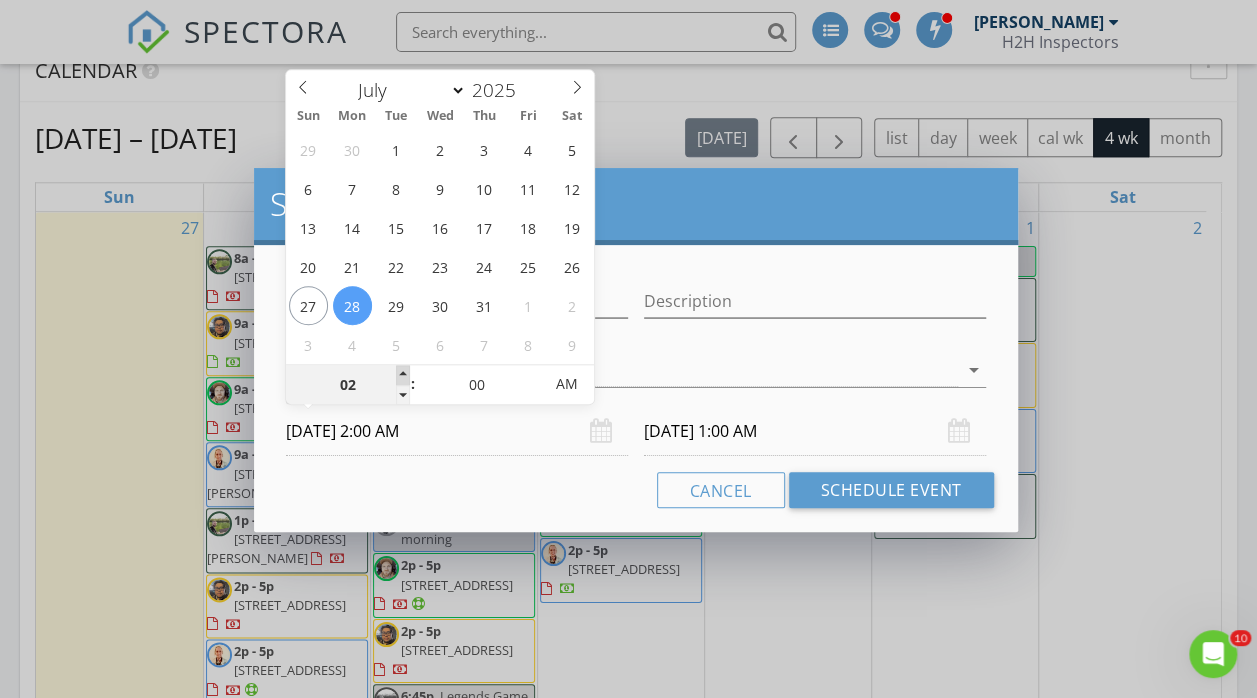 click at bounding box center [403, 375] 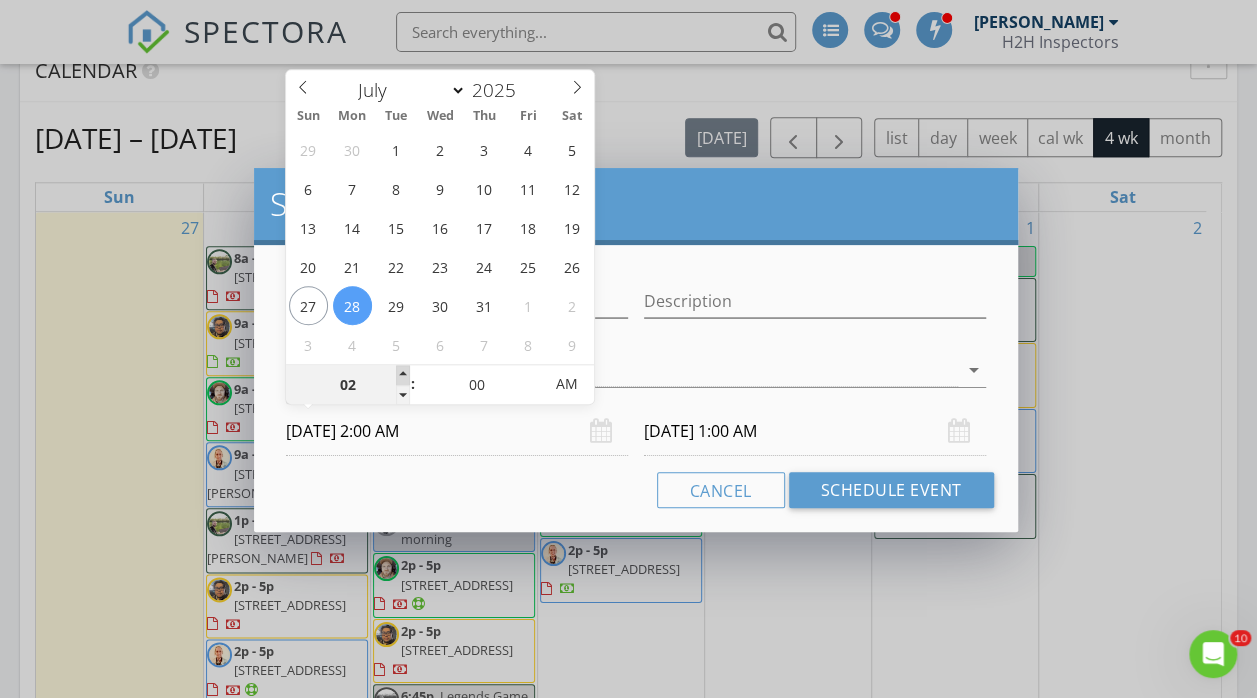 type on "[DATE] 2:00 AM" 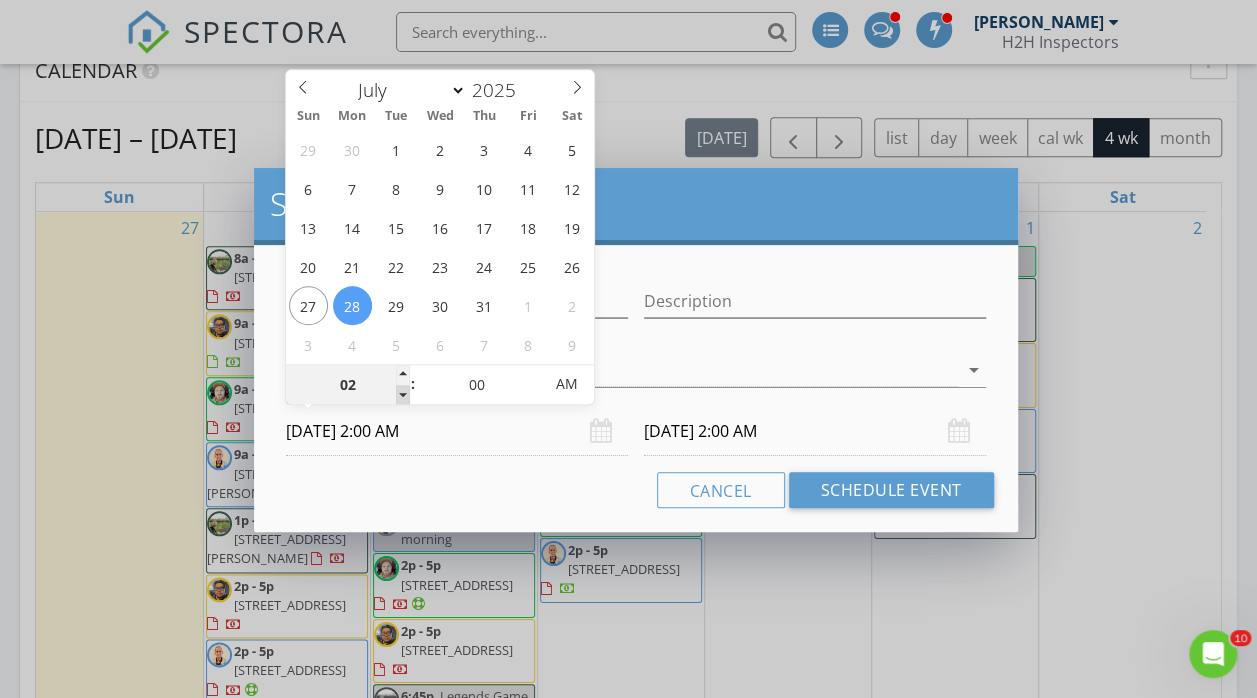 type on "01" 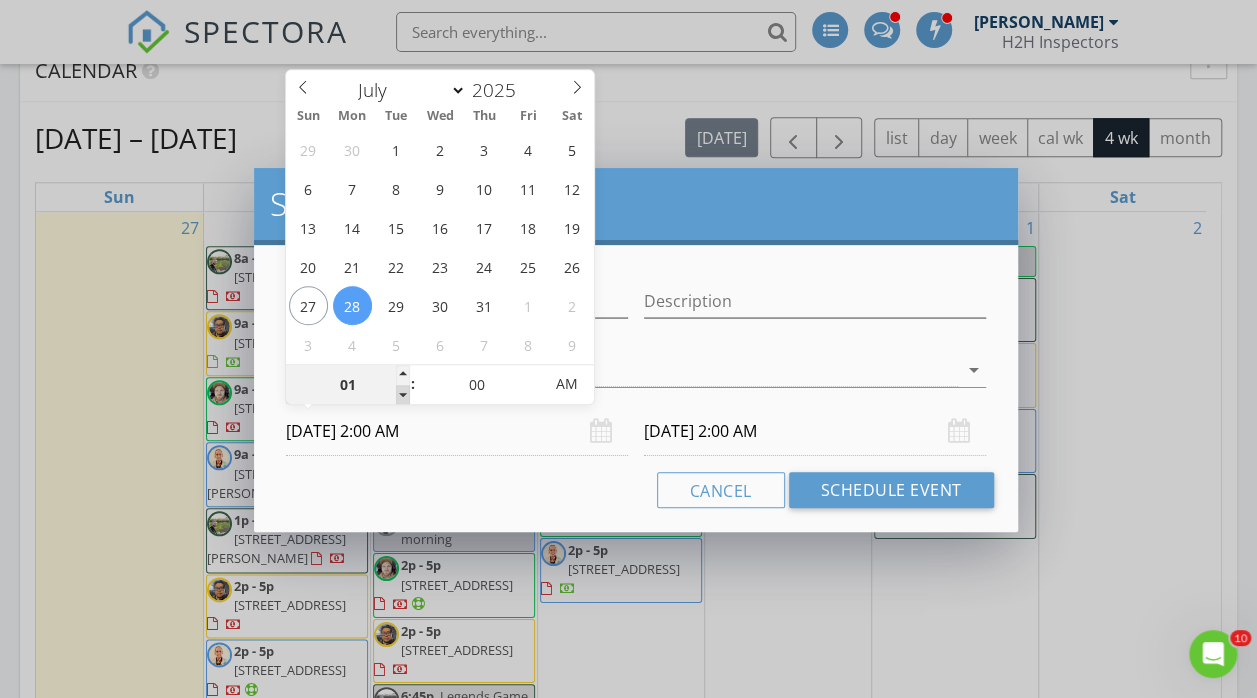 type on "[DATE] 1:00 AM" 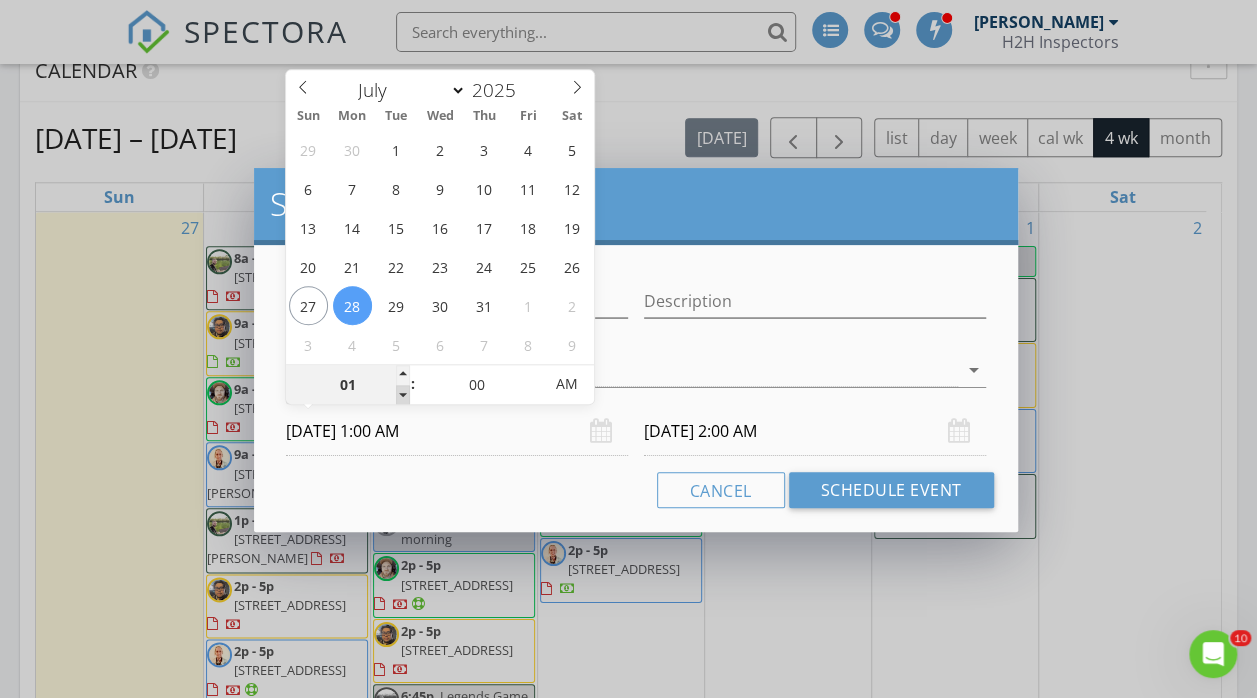 click at bounding box center [403, 395] 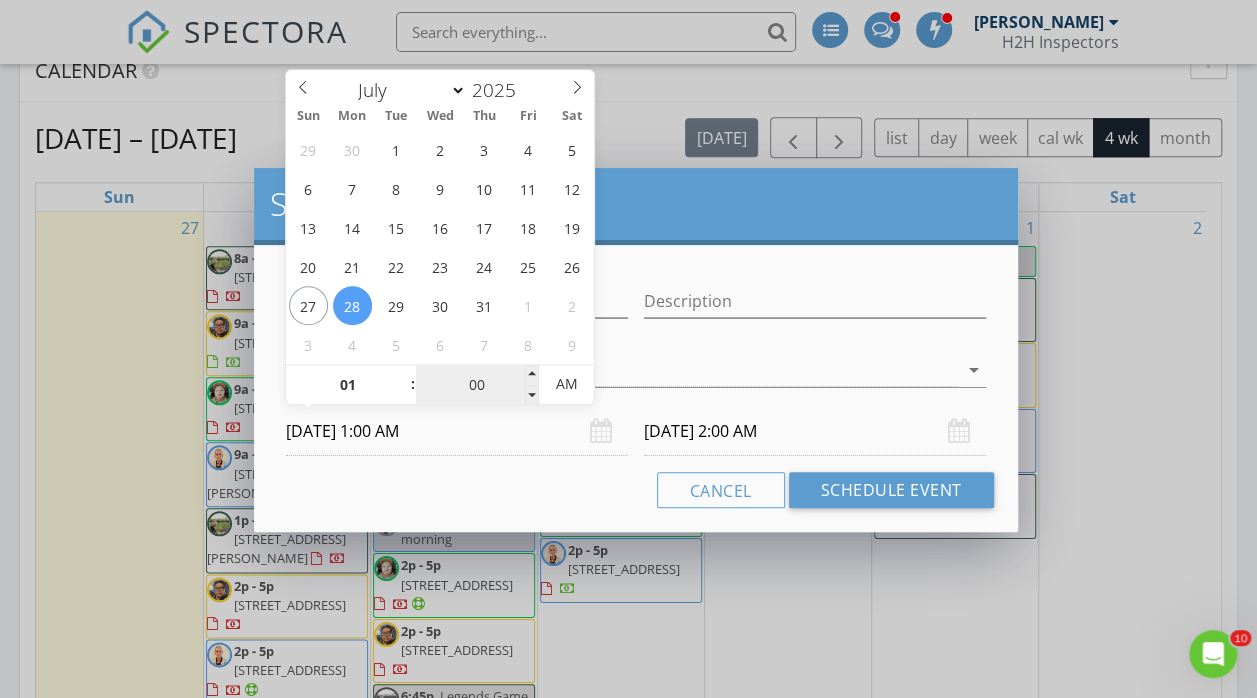 type on "[DATE] 1:00 AM" 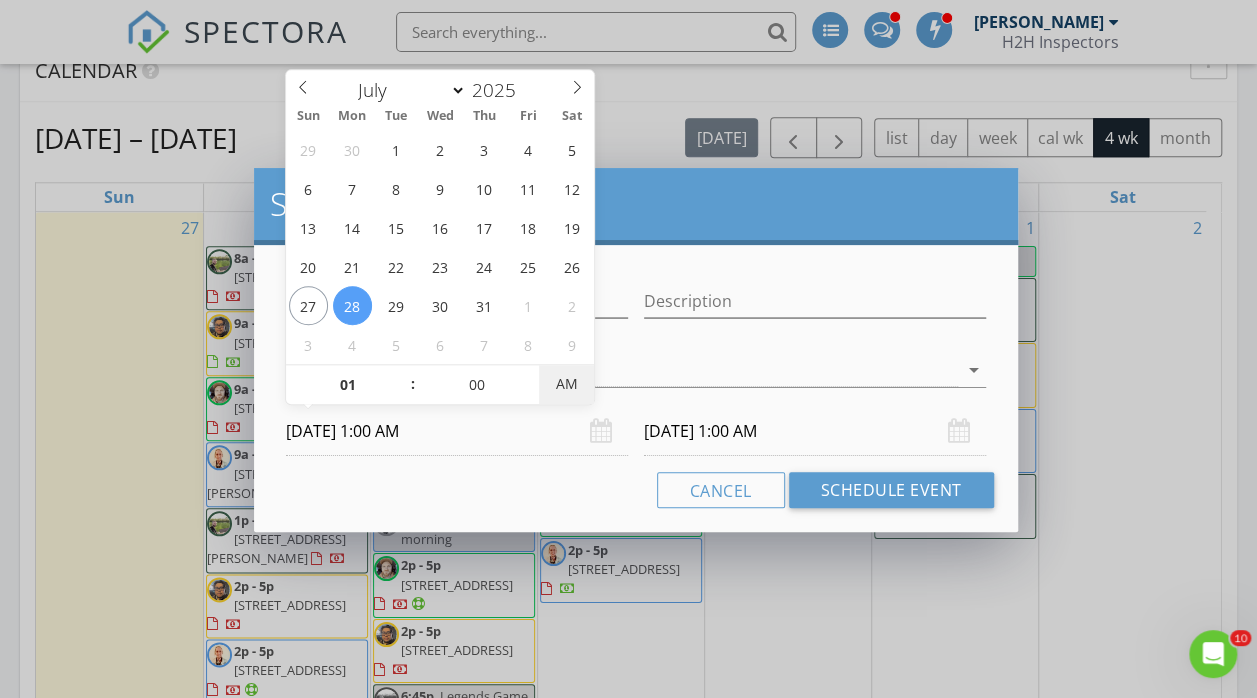 click on "AM" at bounding box center (566, 384) 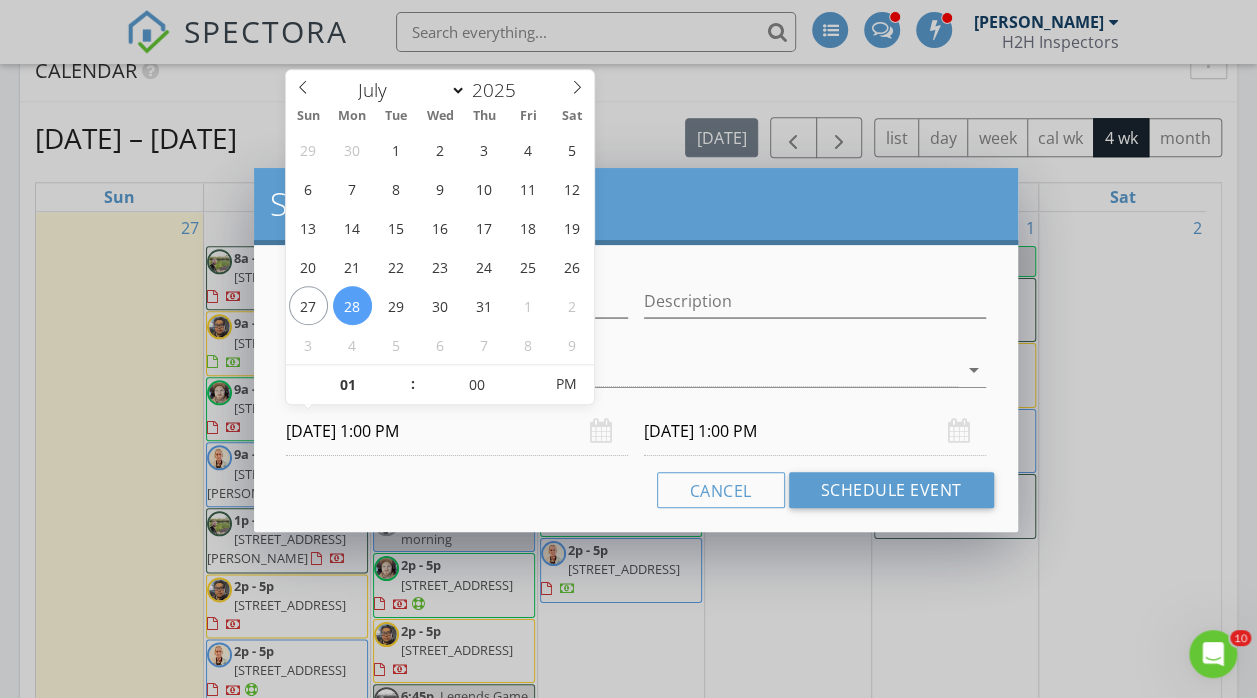 click on "[DATE] 1:00 PM" at bounding box center [815, 431] 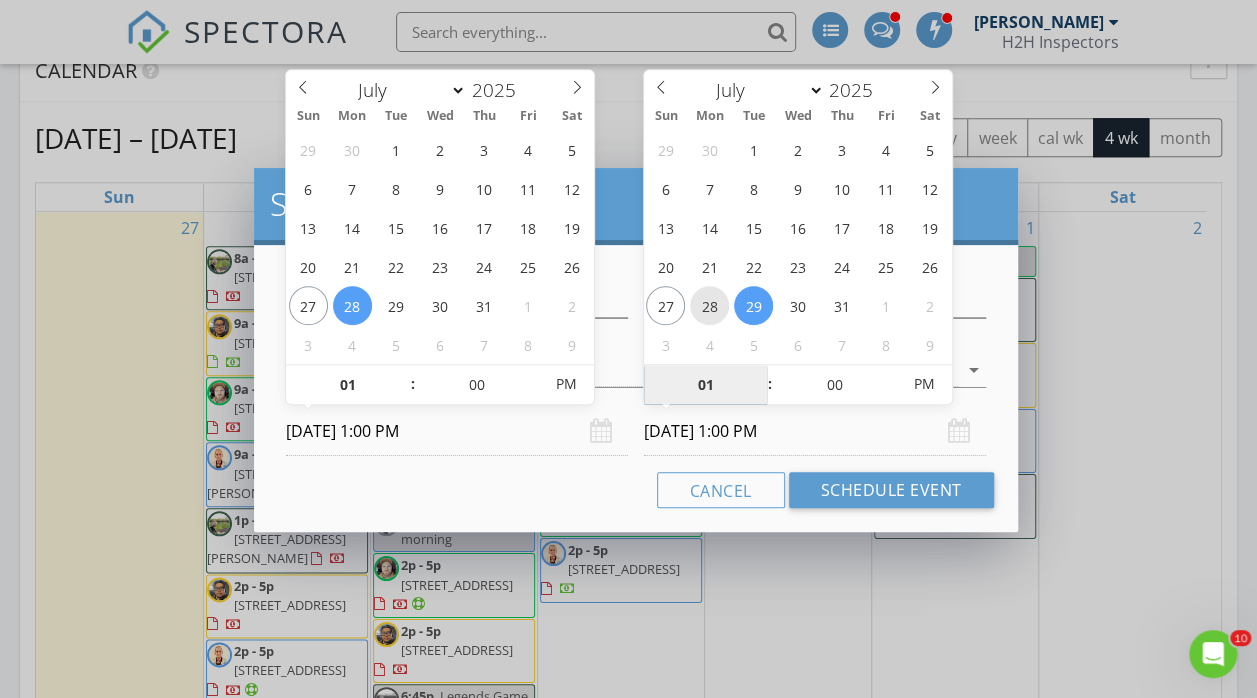 type on "[DATE] 1:00 PM" 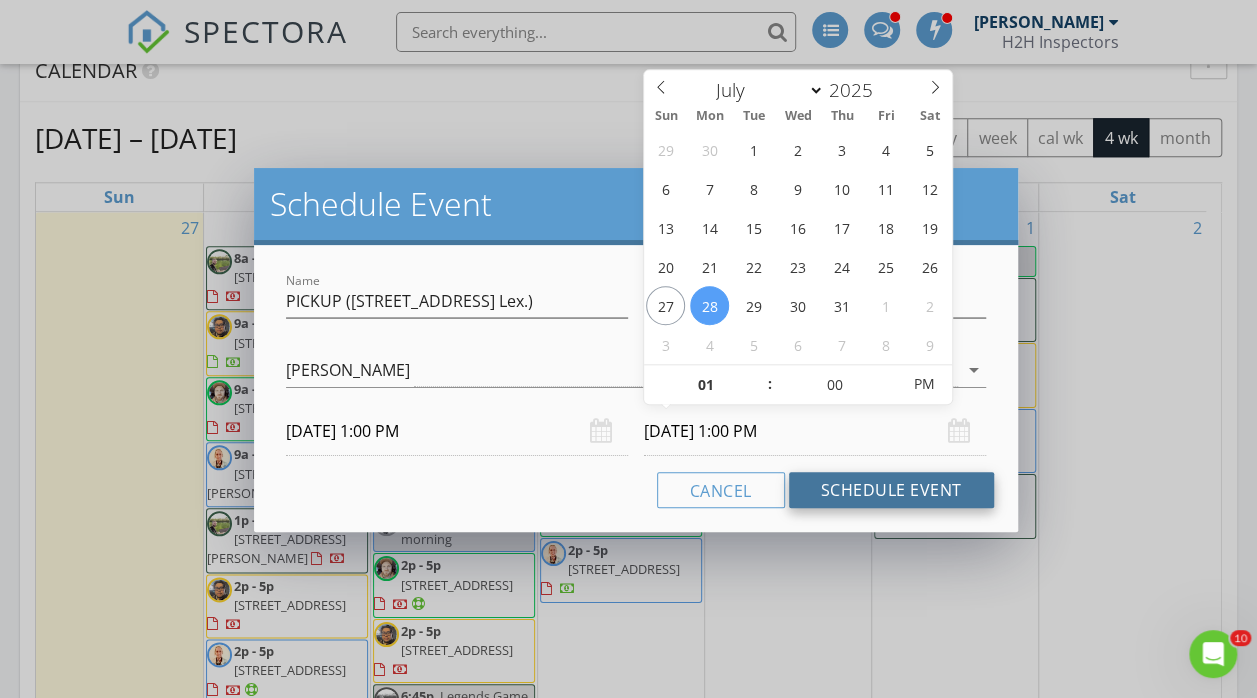 click on "Schedule Event" at bounding box center [891, 490] 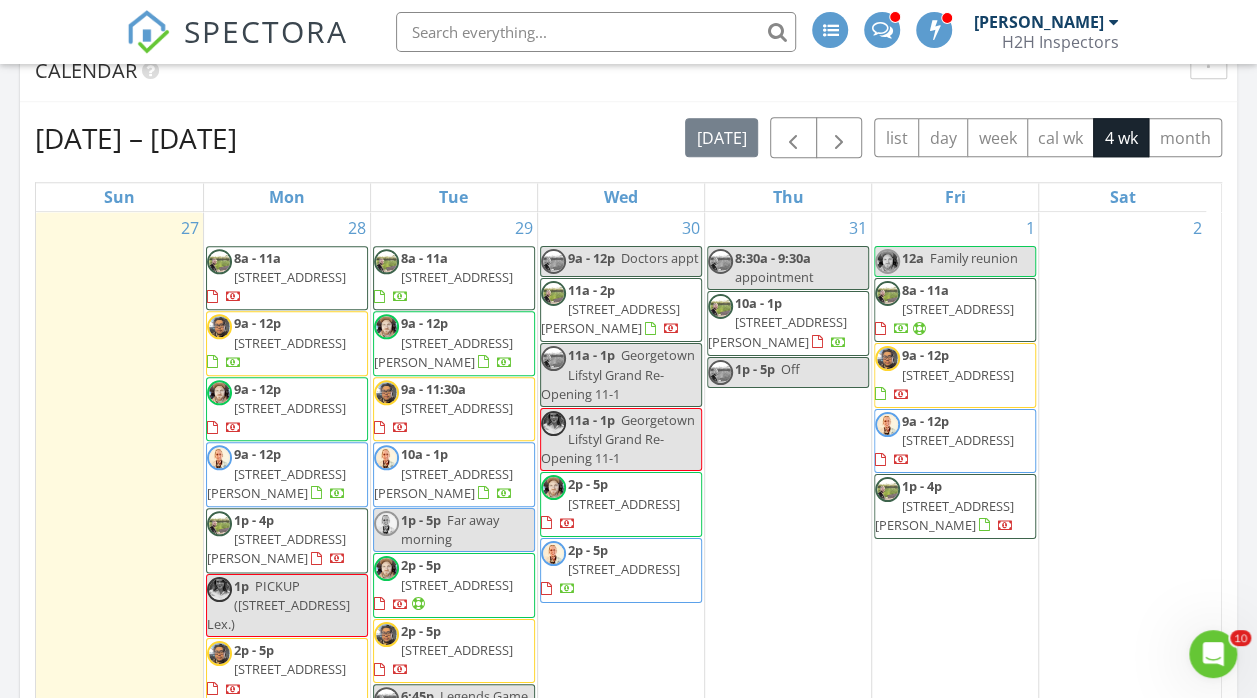 click on "28
8a - 11a
[STREET_ADDRESS]
9a - 12p
[STREET_ADDRESS]
9a - 12p
[STREET_ADDRESS]
9a - 12p
[STREET_ADDRESS][PERSON_NAME]
1p - 4p
[STREET_ADDRESS][PERSON_NAME]
1p" at bounding box center (287, 524) 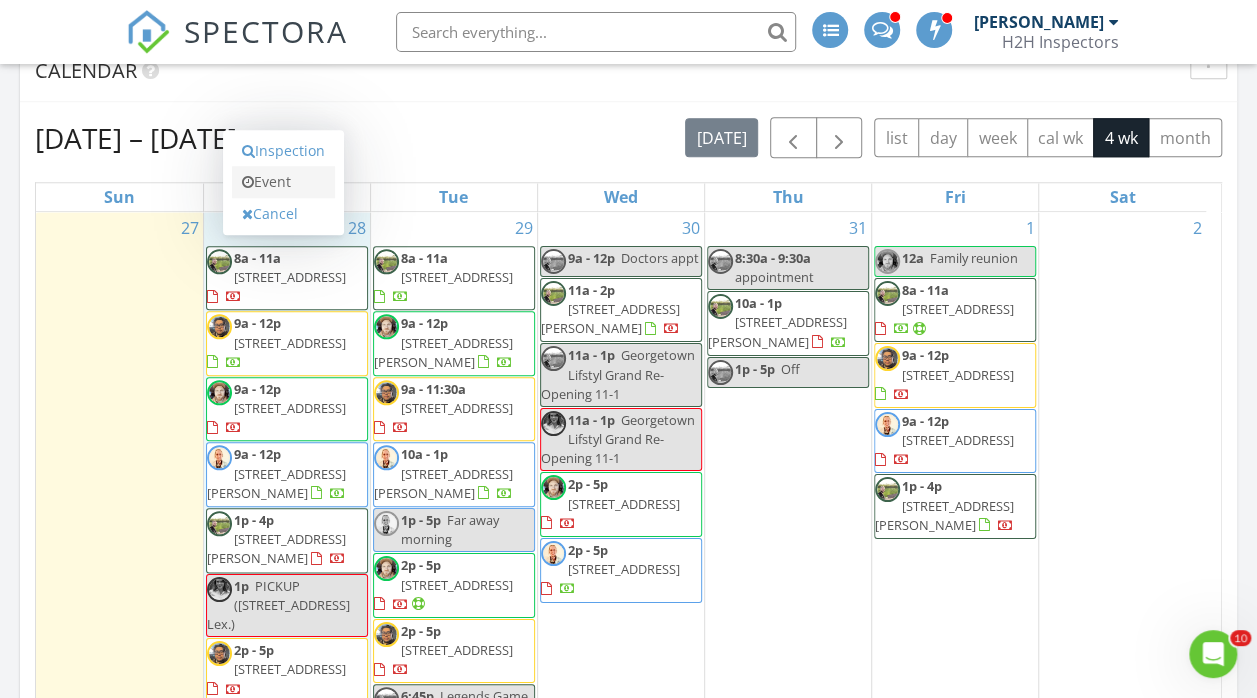 click on "Event" at bounding box center [283, 182] 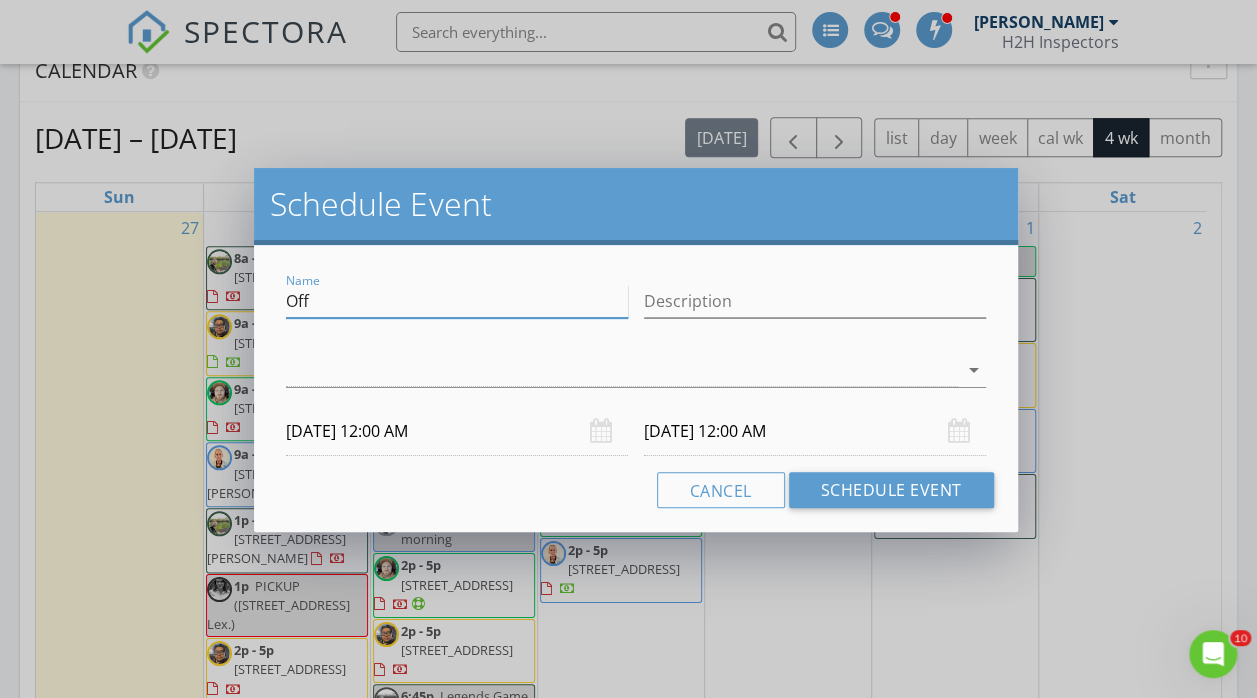 drag, startPoint x: 332, startPoint y: 298, endPoint x: 216, endPoint y: 292, distance: 116.15507 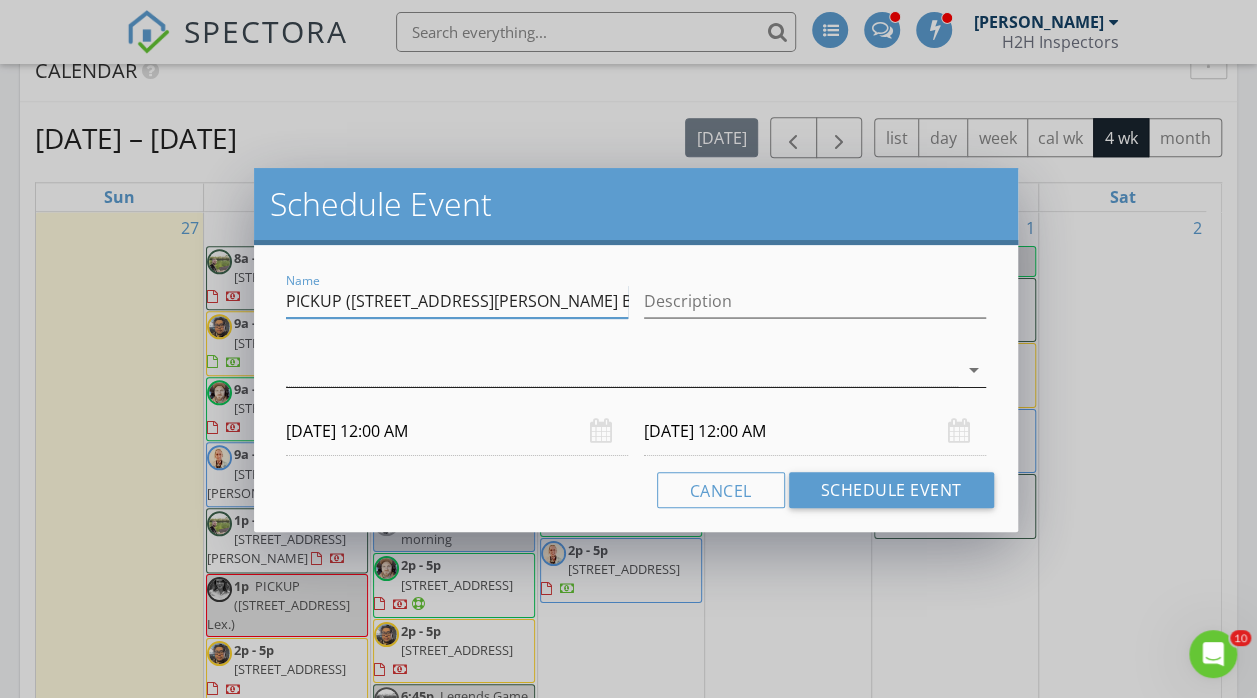 type on "PICKUP ([STREET_ADDRESS][PERSON_NAME] Berea)" 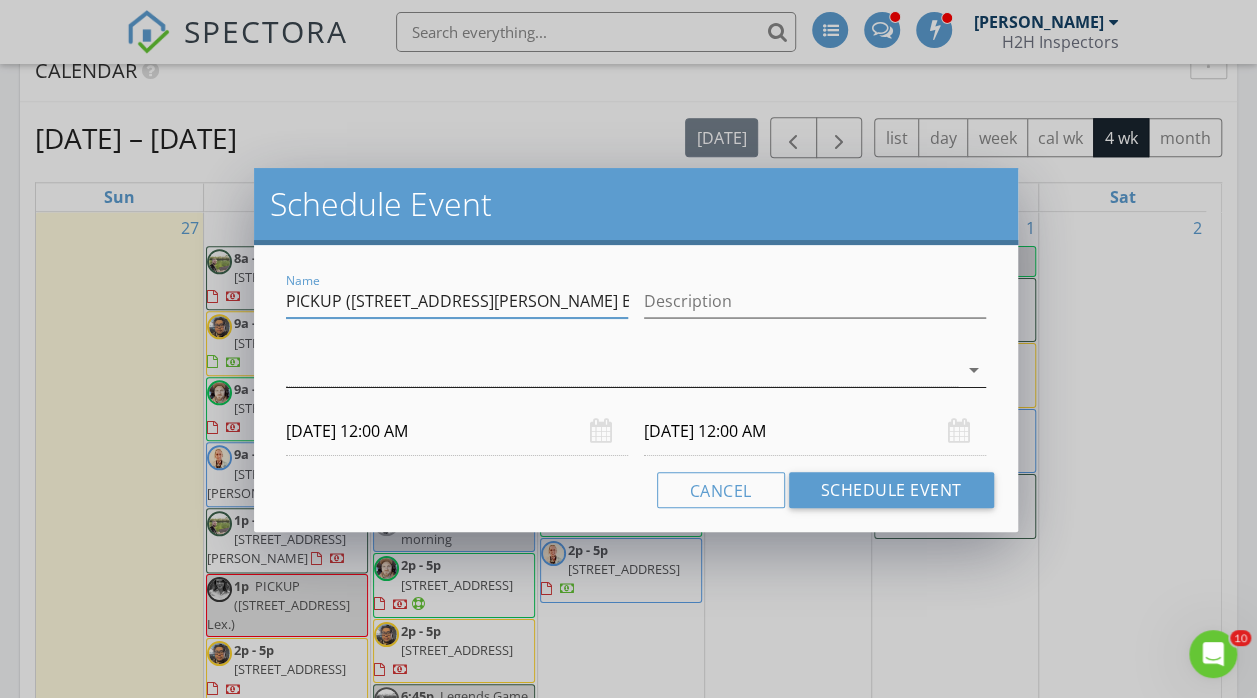 click at bounding box center (621, 370) 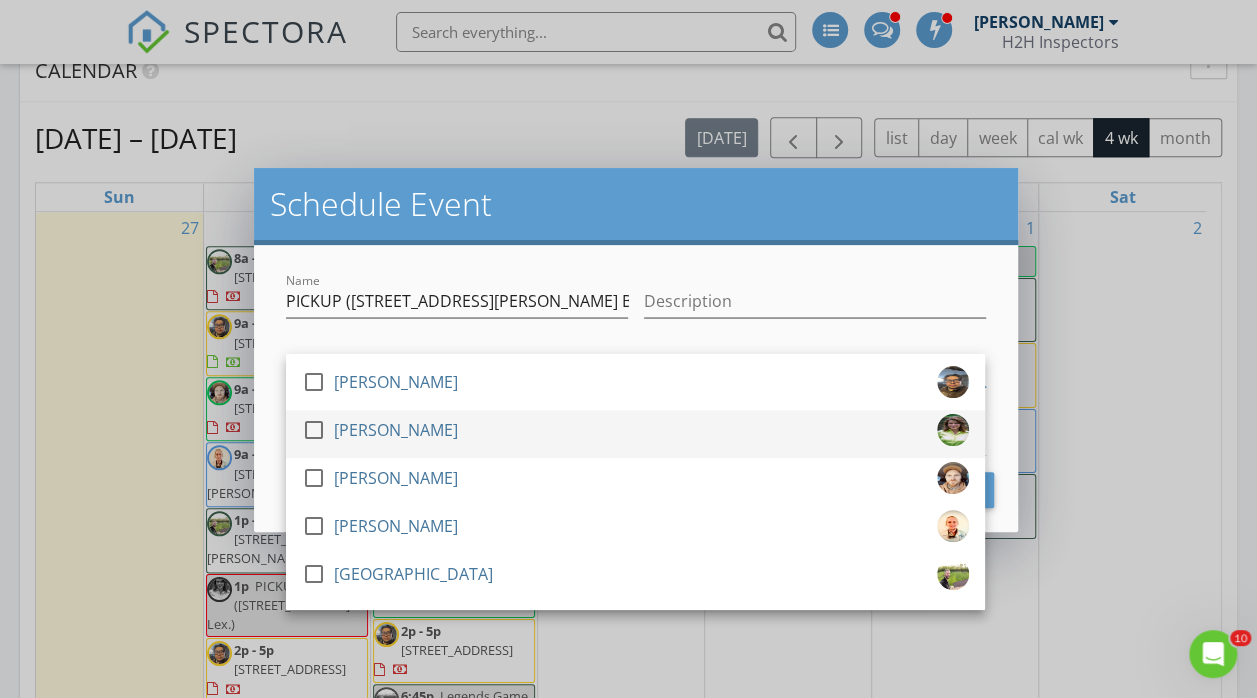 click on "check_box_outline_blank   [PERSON_NAME]" at bounding box center (635, 434) 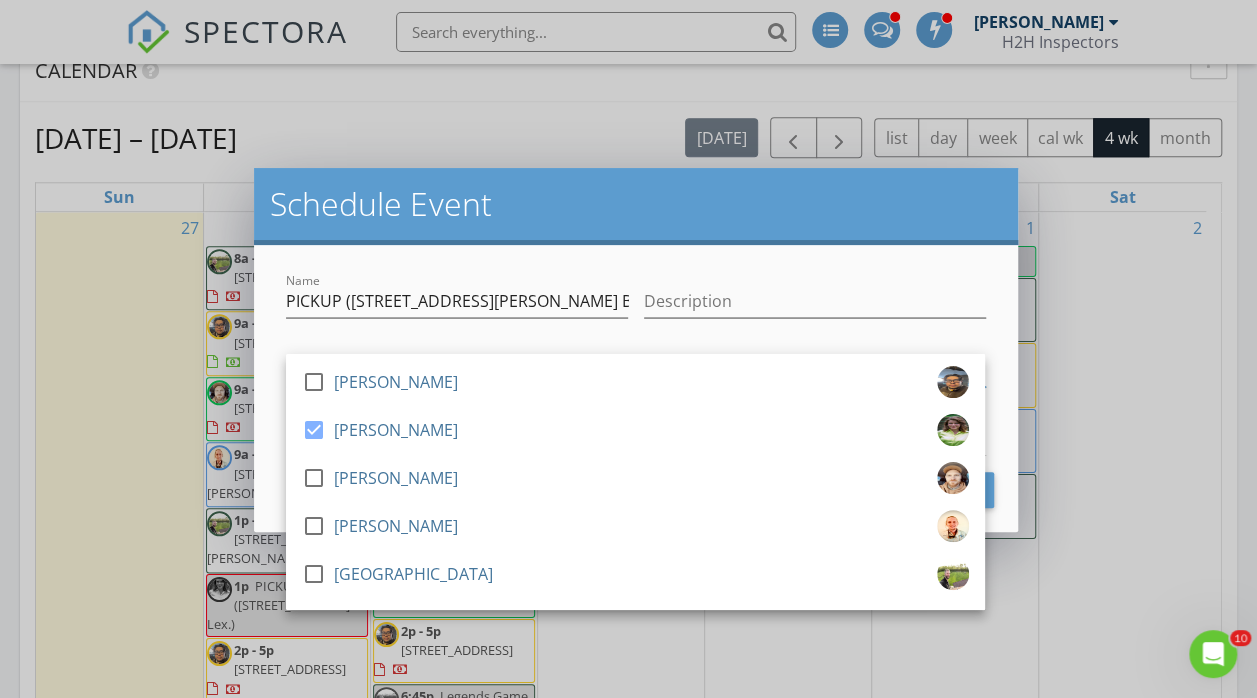 click on "Name PICKUP ([STREET_ADDRESS][PERSON_NAME] Berea)" at bounding box center (457, 303) 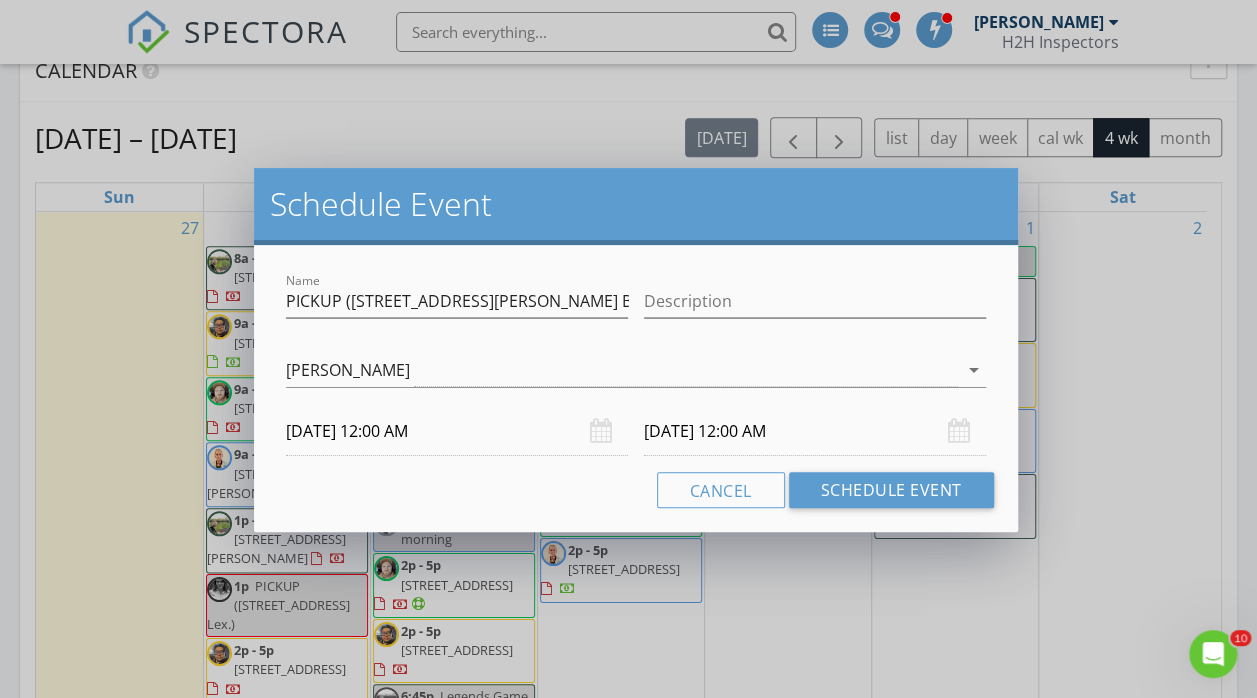 click on "[DATE] 12:00 AM" at bounding box center (457, 431) 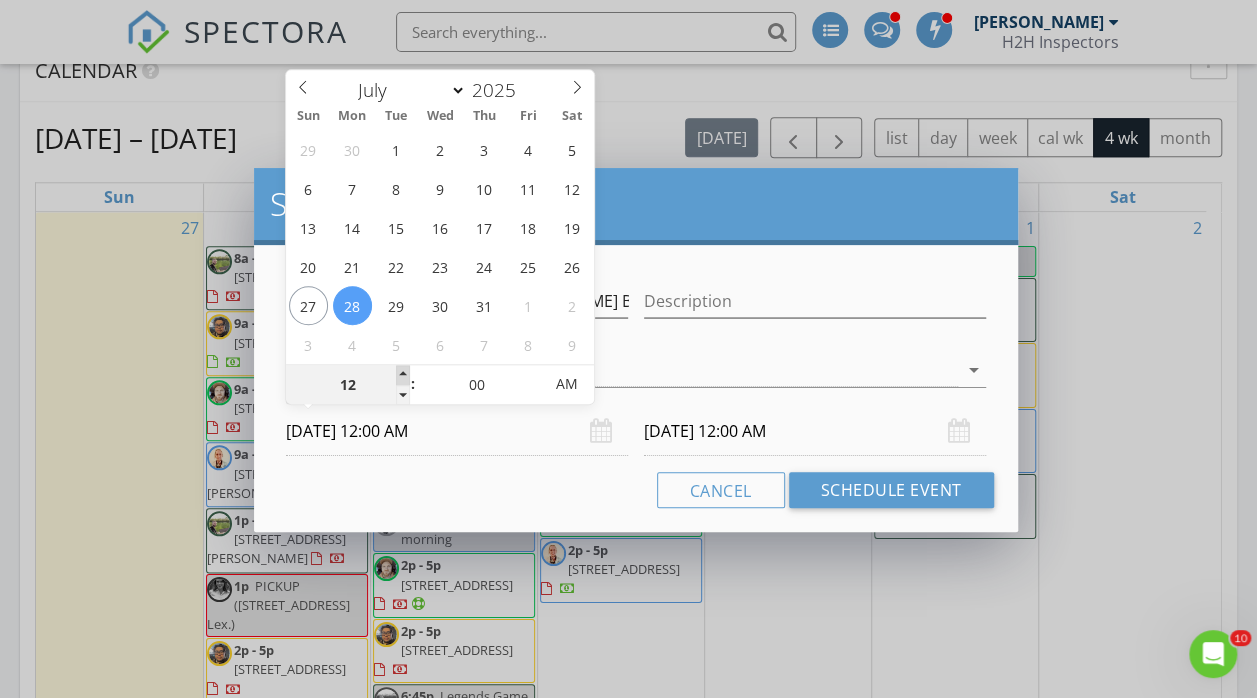 type on "01" 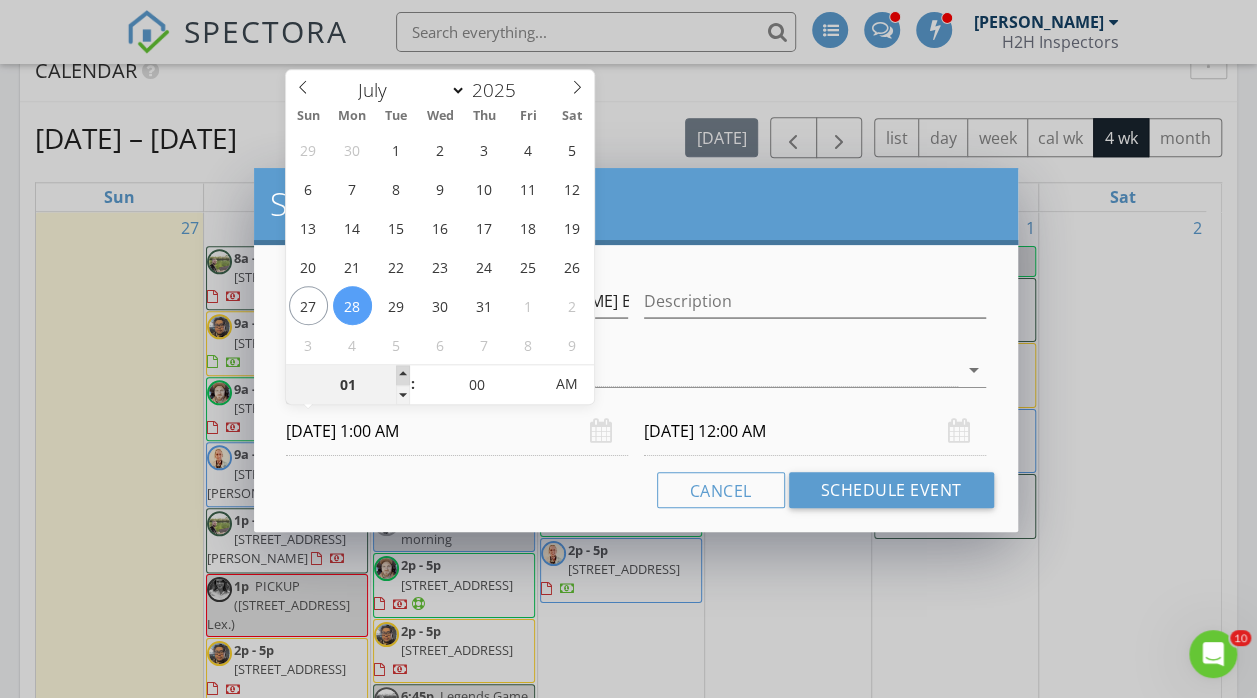 click at bounding box center (403, 375) 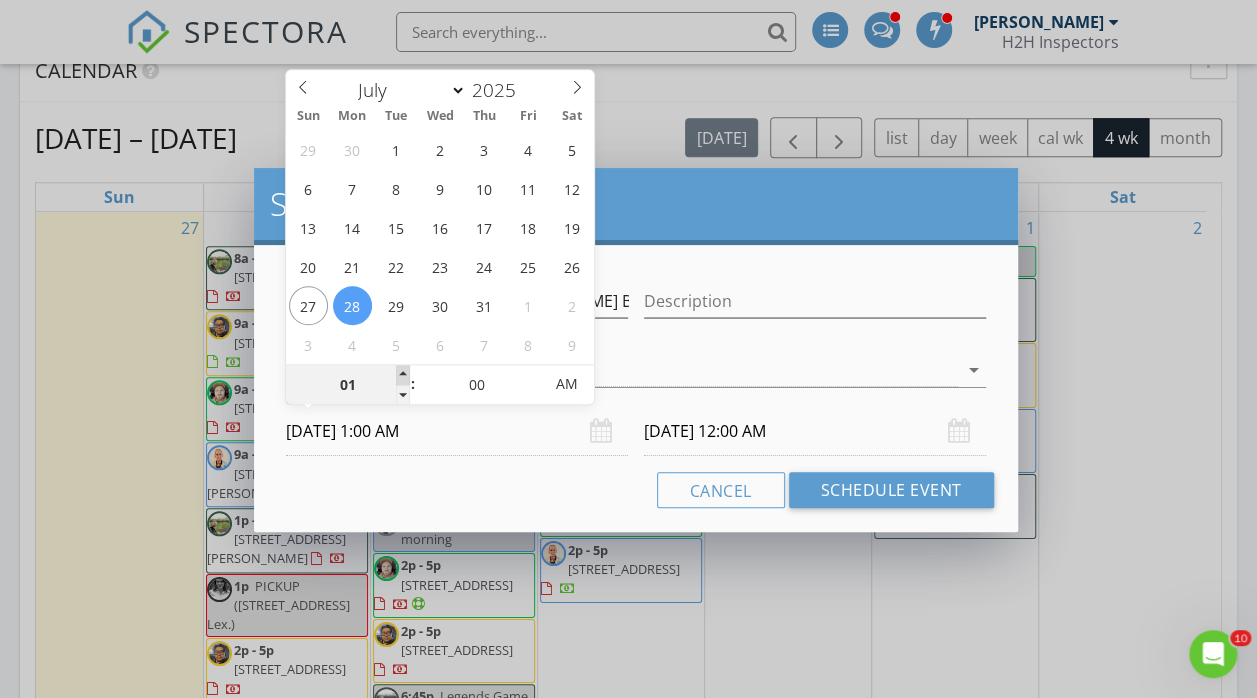 type on "02" 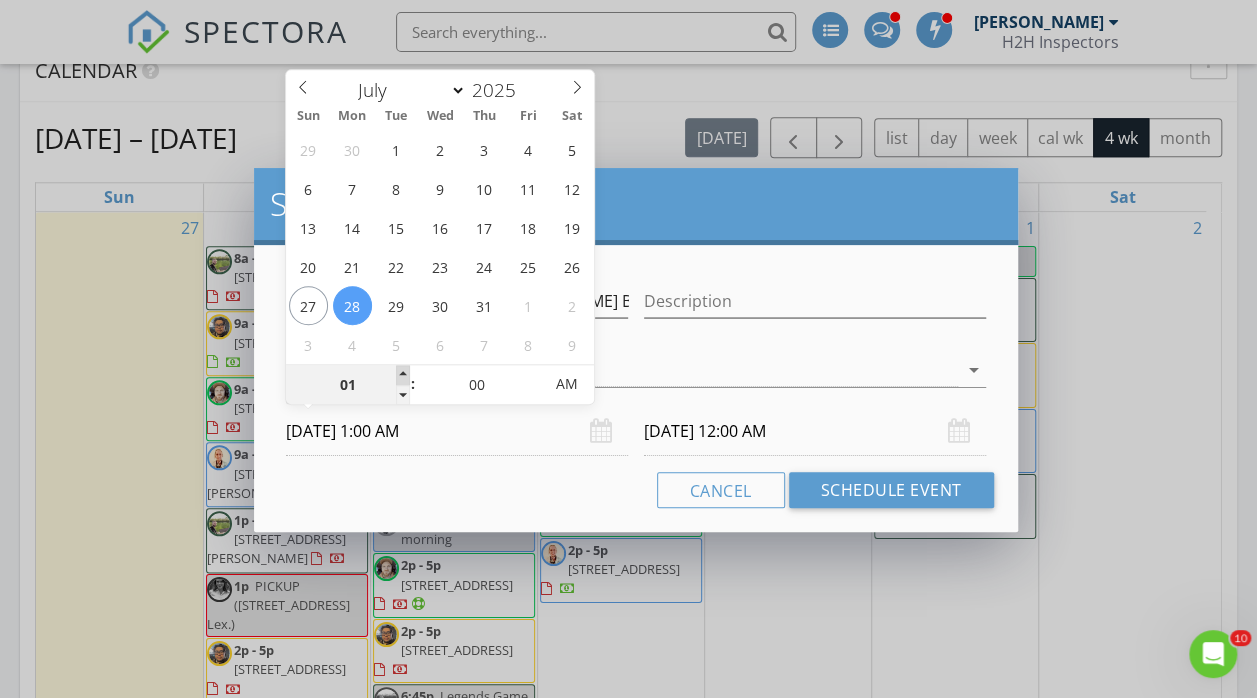 type on "[DATE] 2:00 AM" 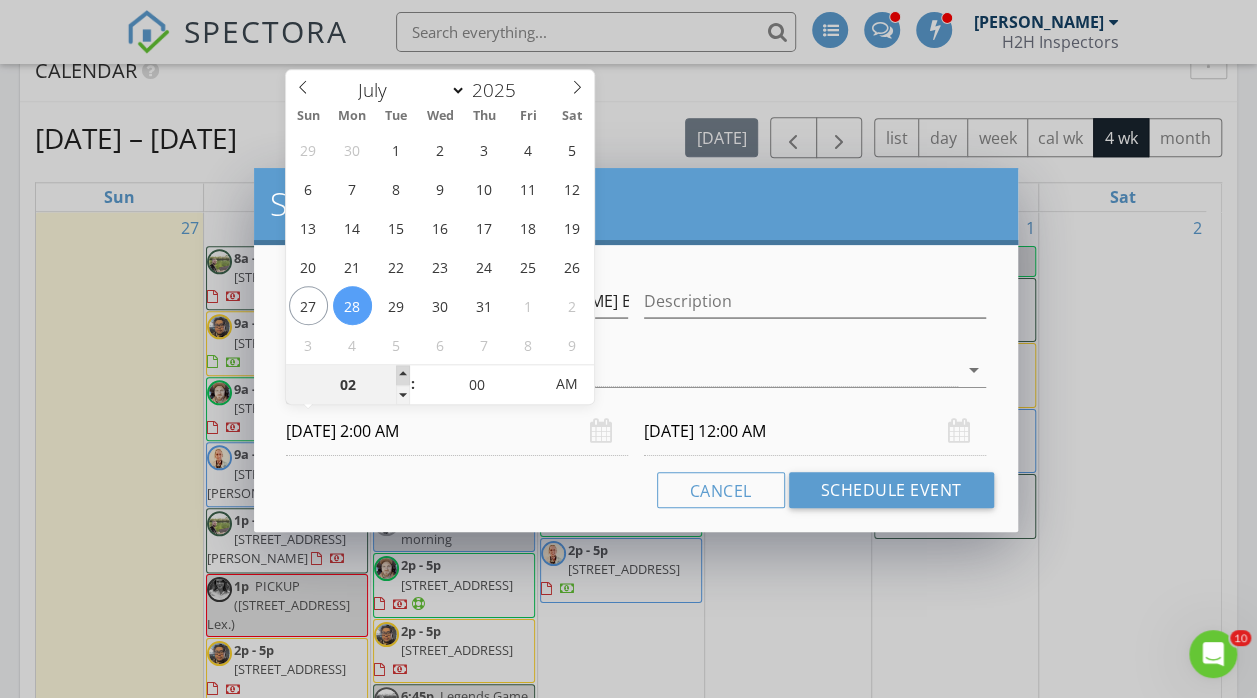 click at bounding box center (403, 375) 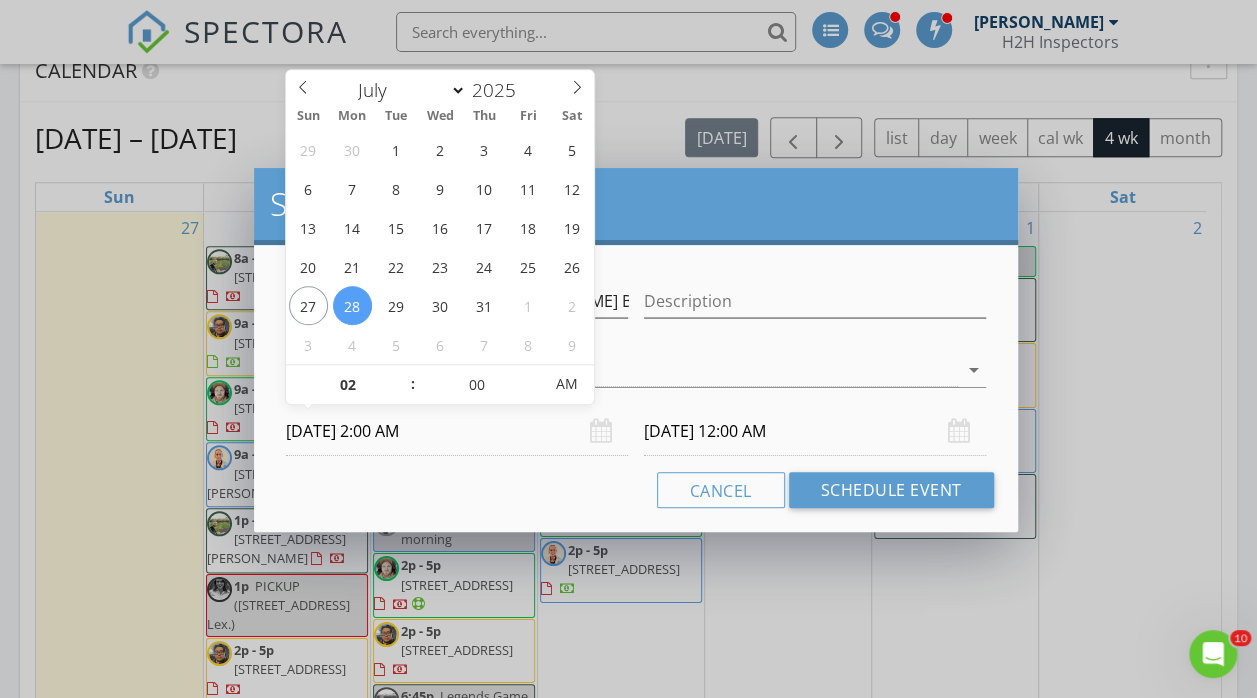 type on "[DATE] 2:00 AM" 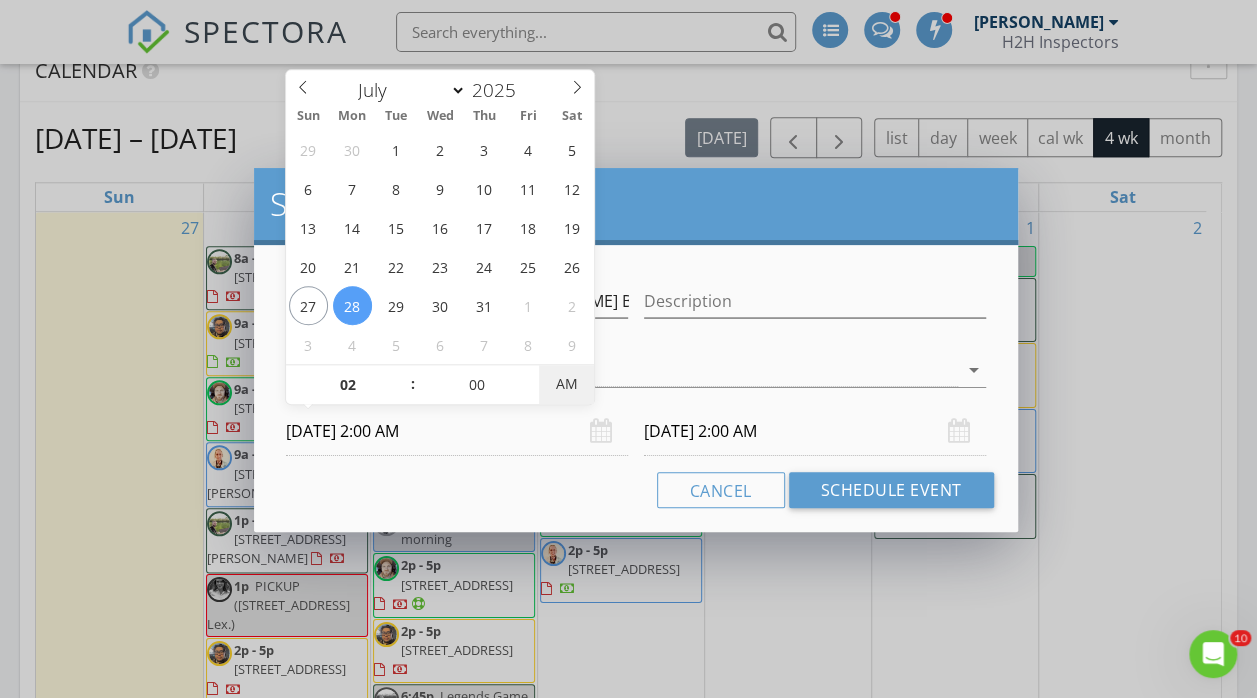 type on "[DATE] 2:00 PM" 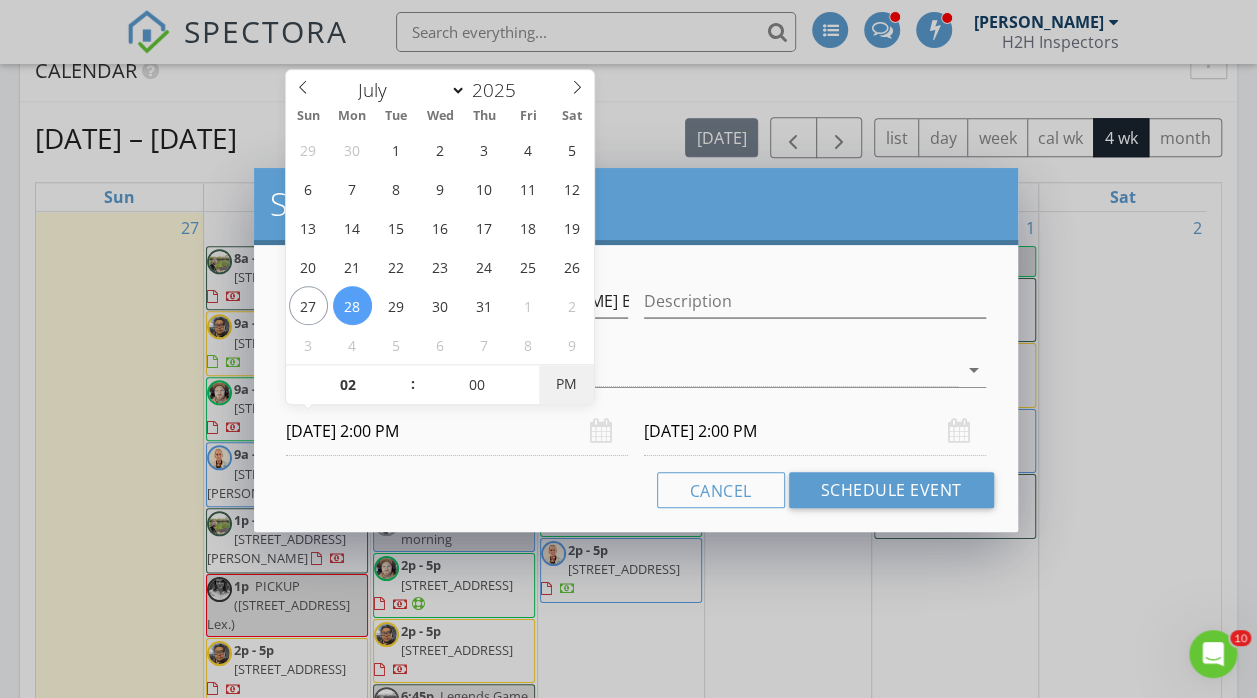click on "PM" at bounding box center [566, 384] 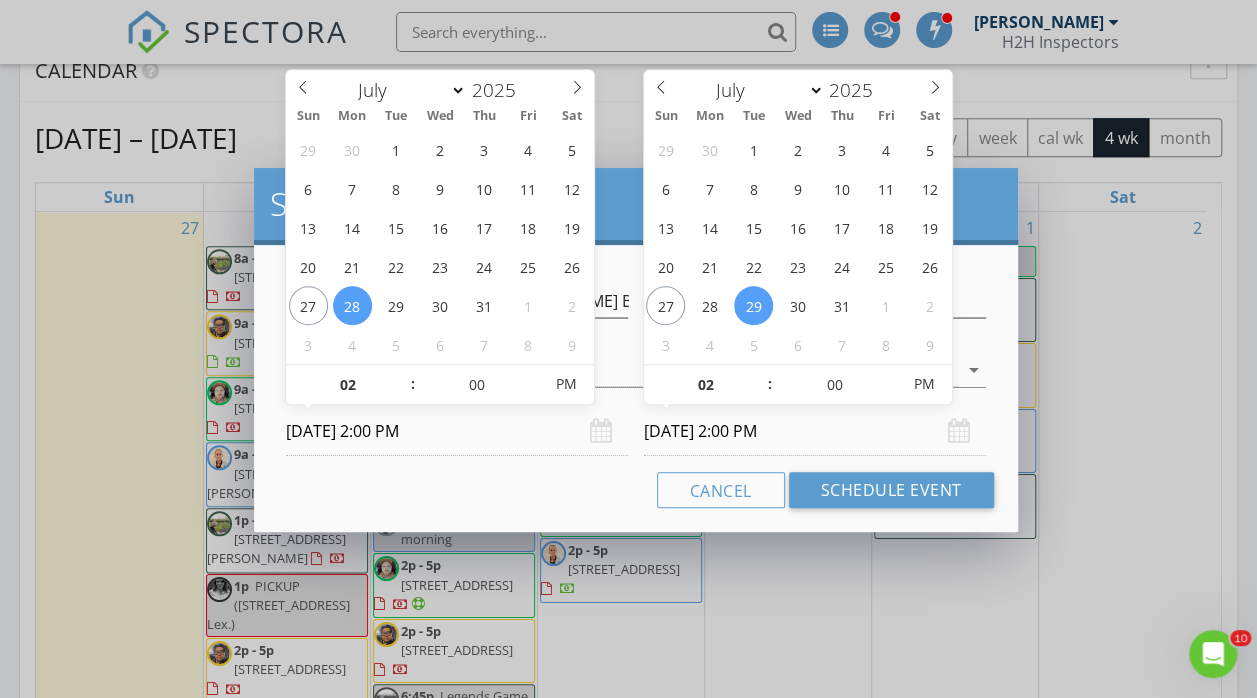 click on "[DATE] 2:00 PM" at bounding box center [815, 431] 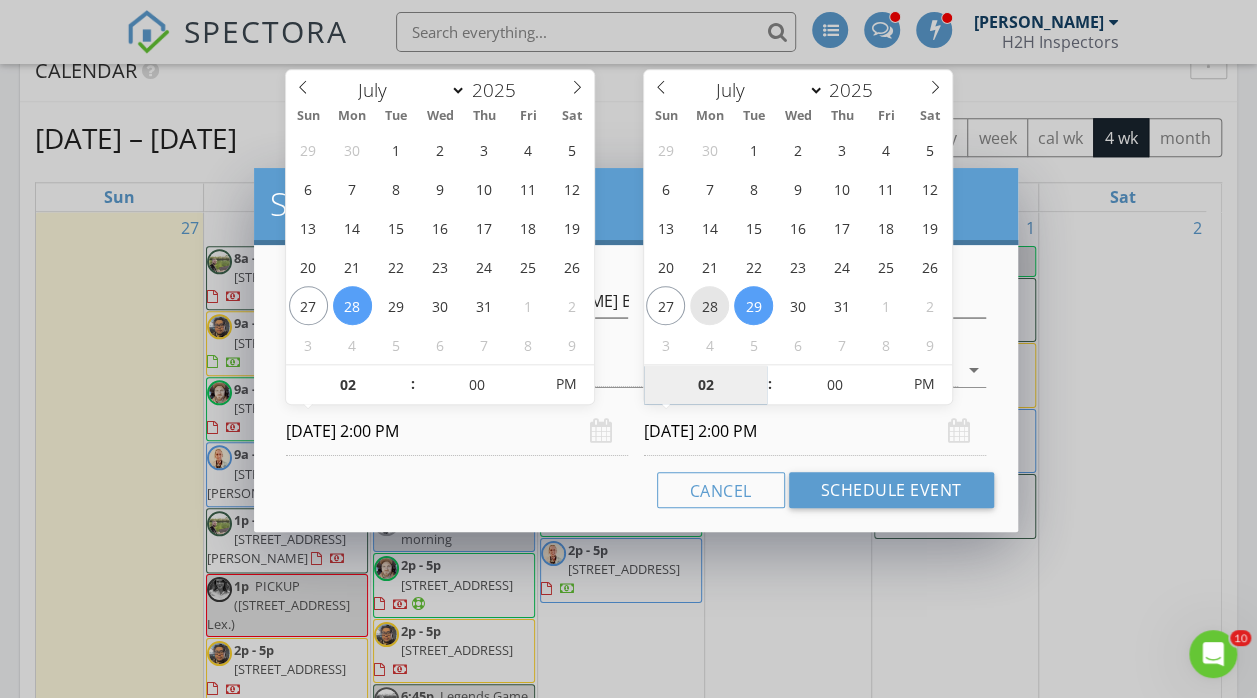 type on "[DATE] 2:00 PM" 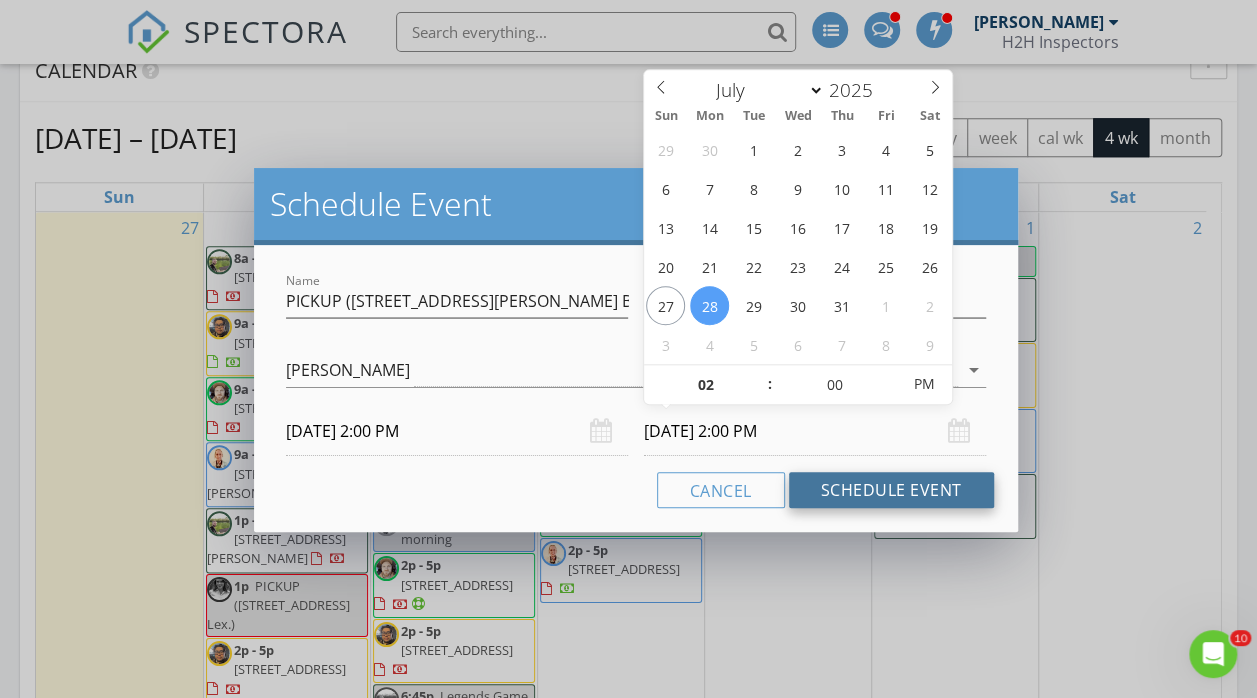 click on "Schedule Event" at bounding box center [891, 490] 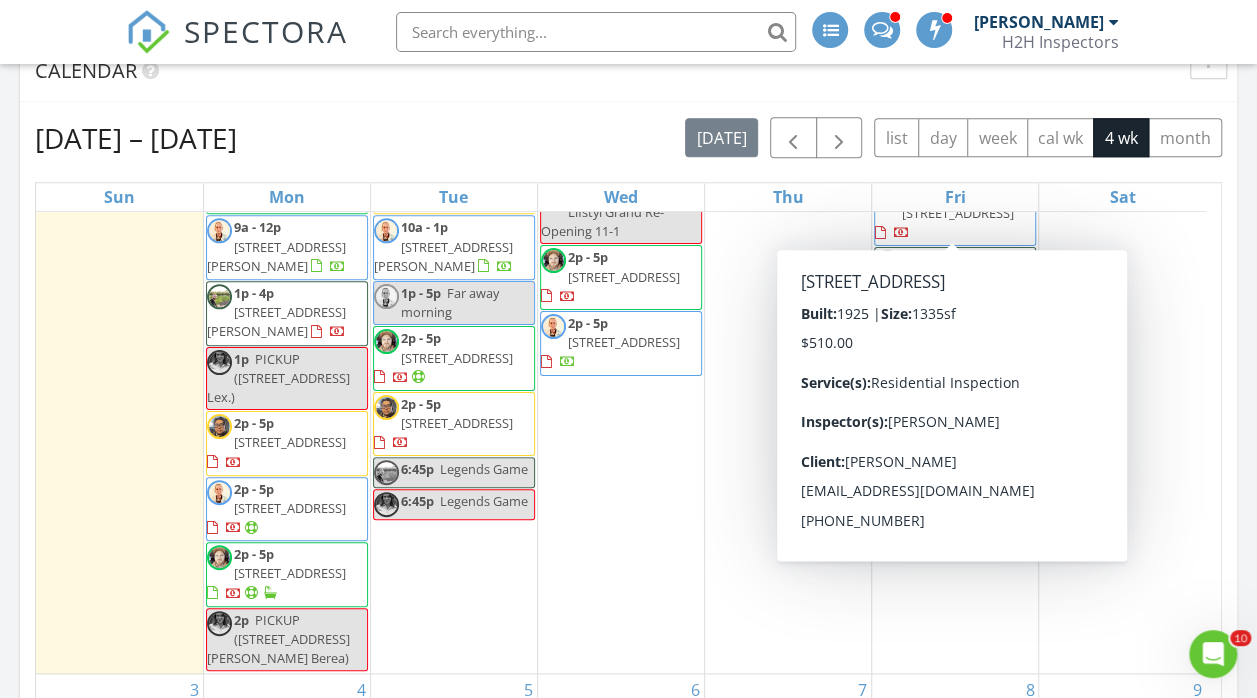 scroll, scrollTop: 233, scrollLeft: 0, axis: vertical 